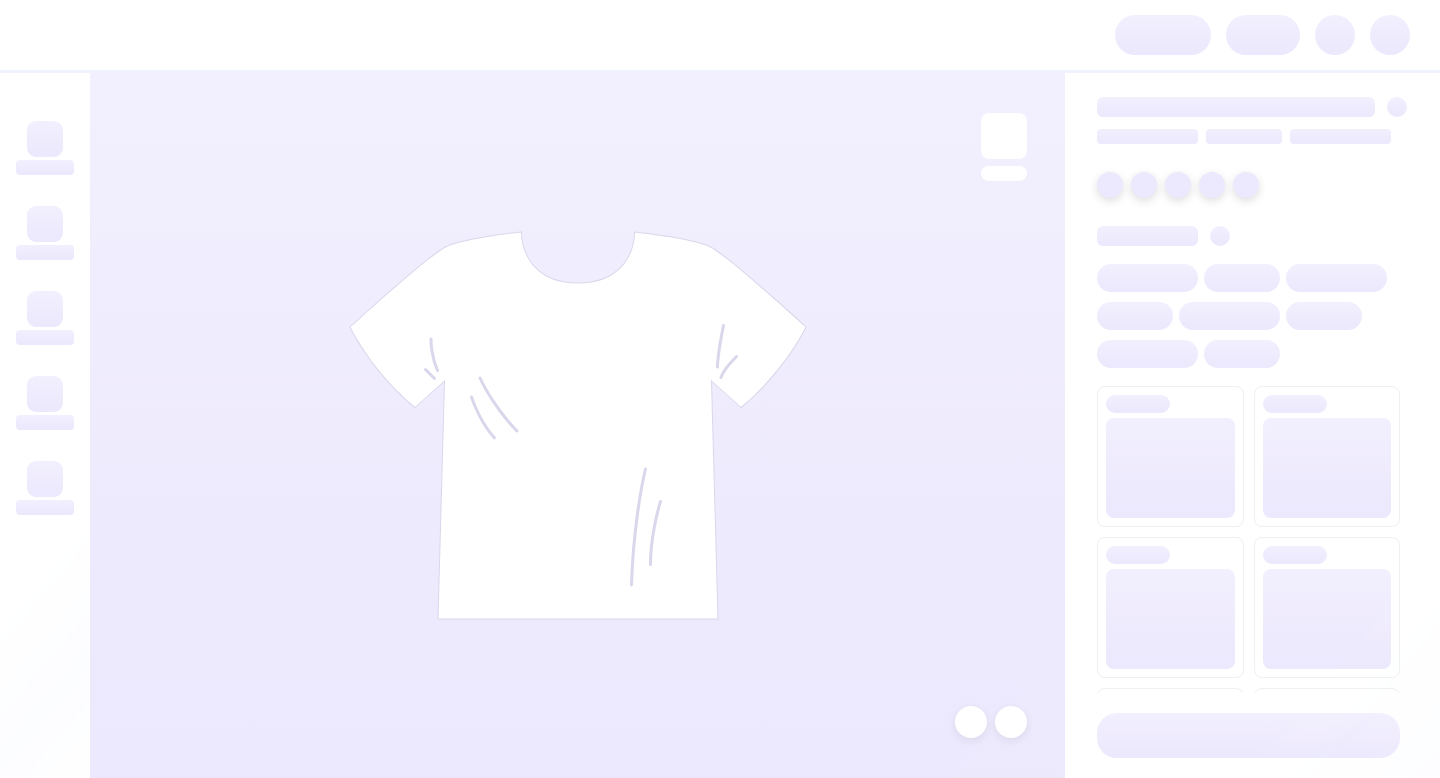 scroll, scrollTop: 0, scrollLeft: 0, axis: both 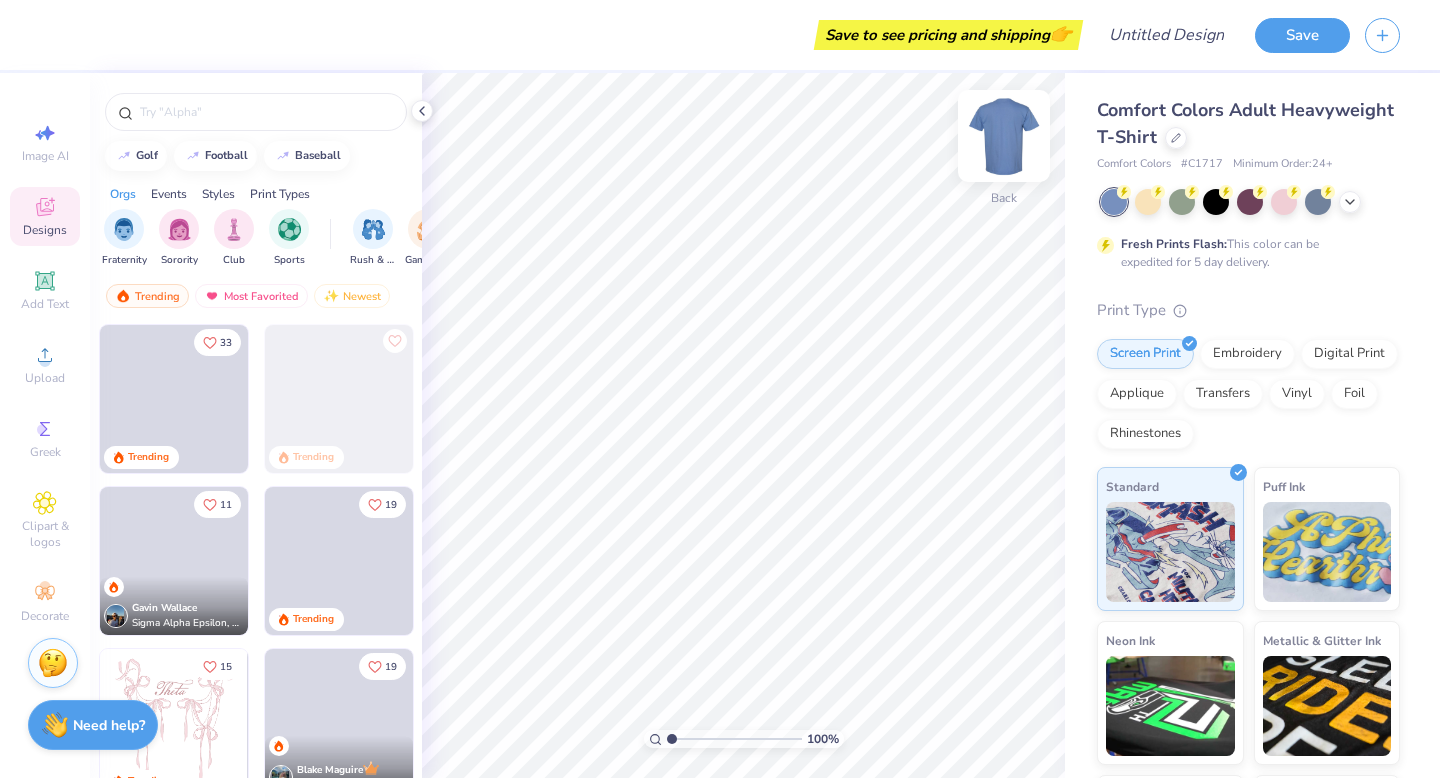 click at bounding box center [1004, 136] 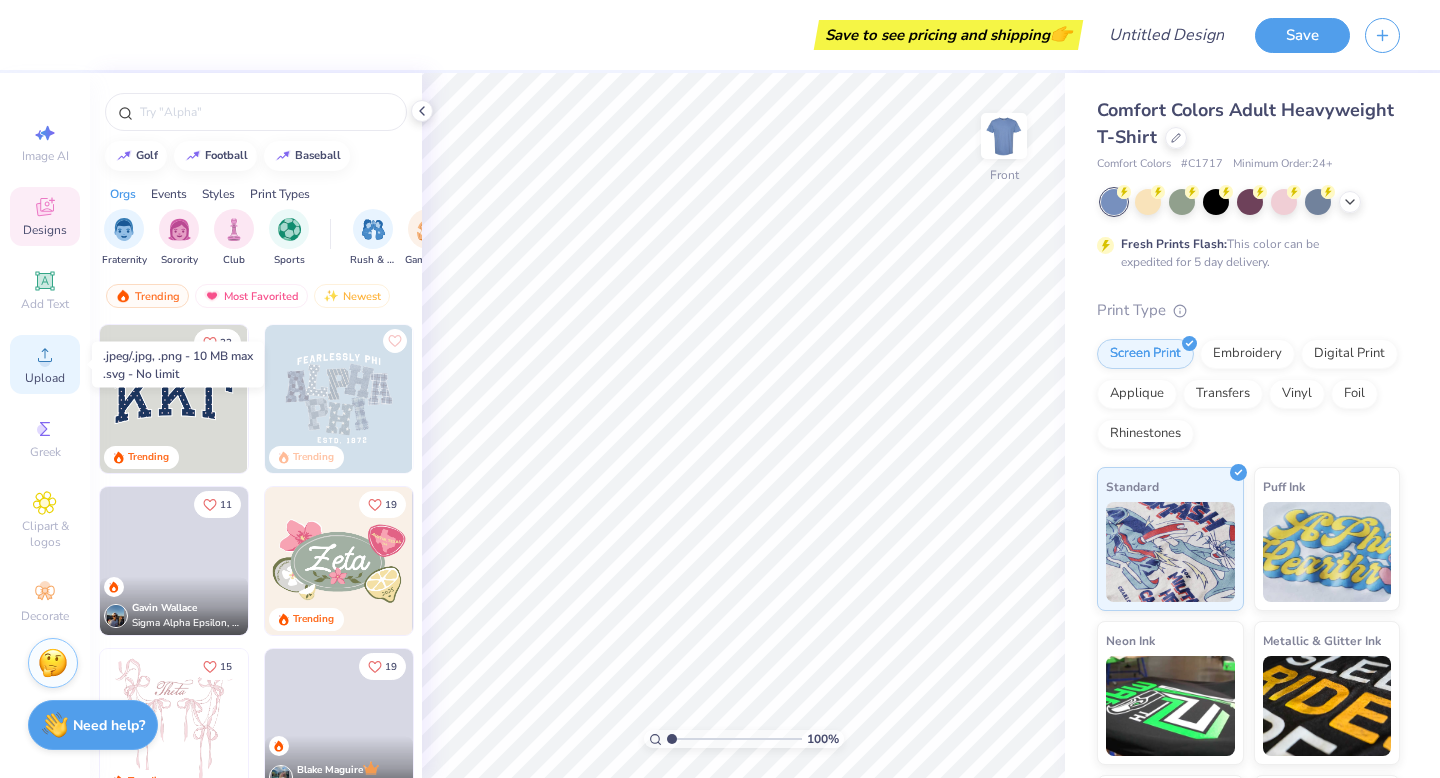 click 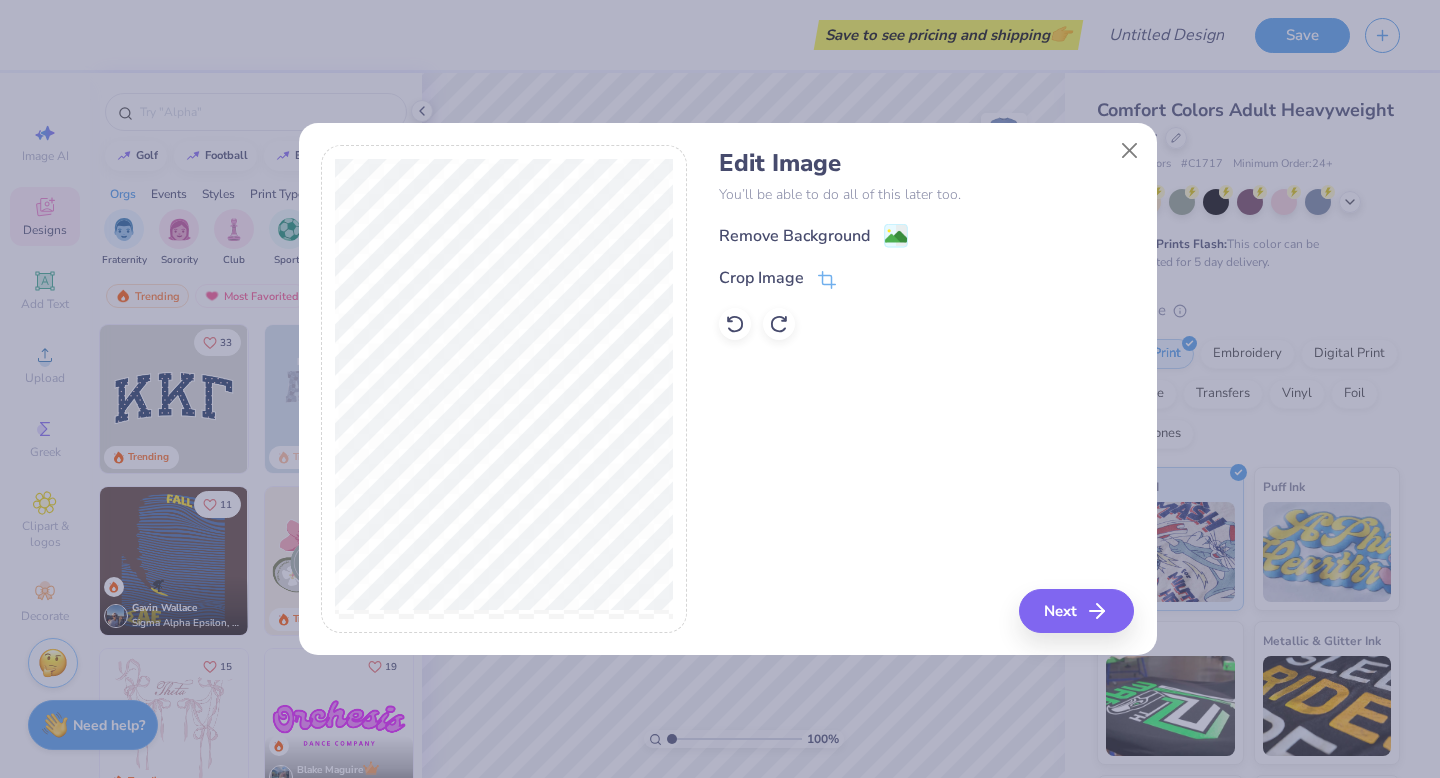 click on "Remove Background Crop Image" at bounding box center (926, 281) 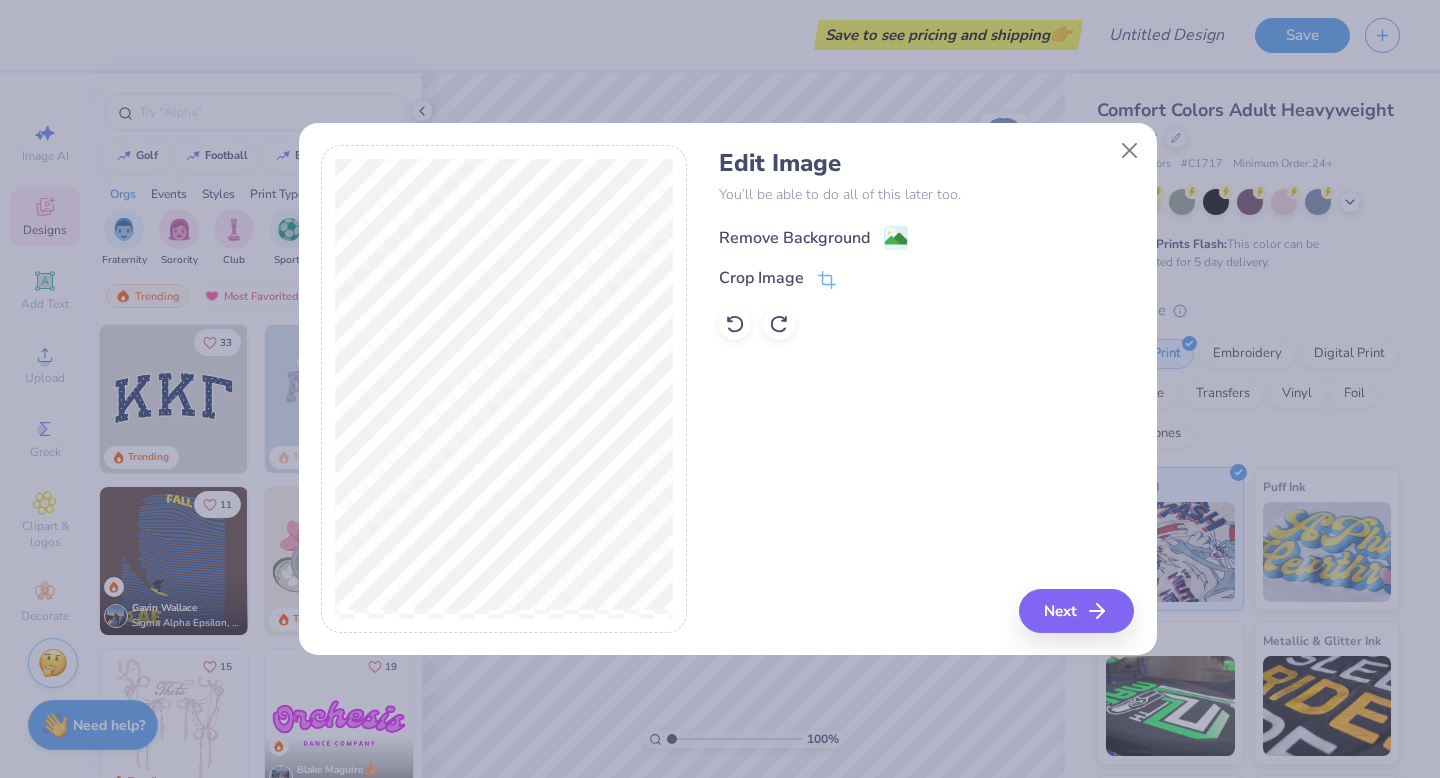 click 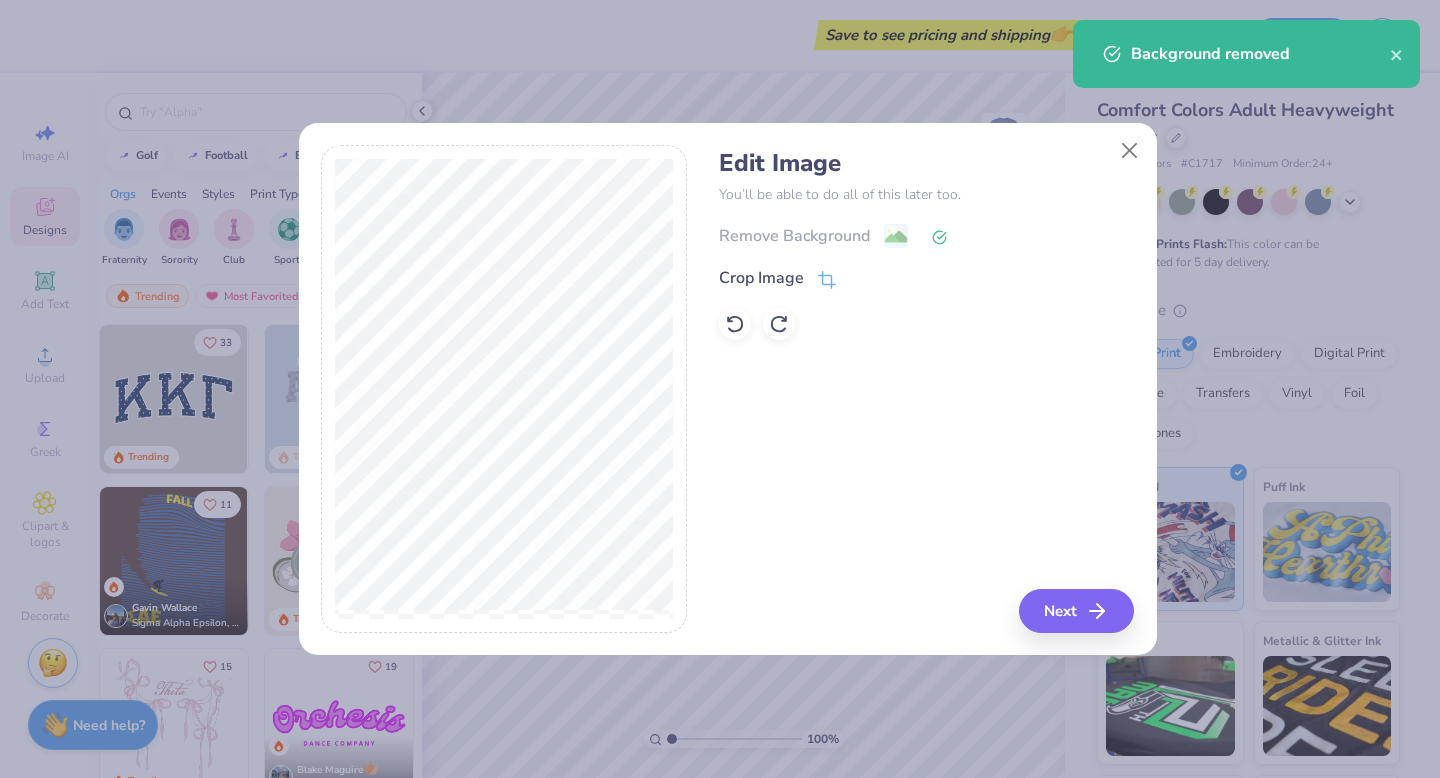 click 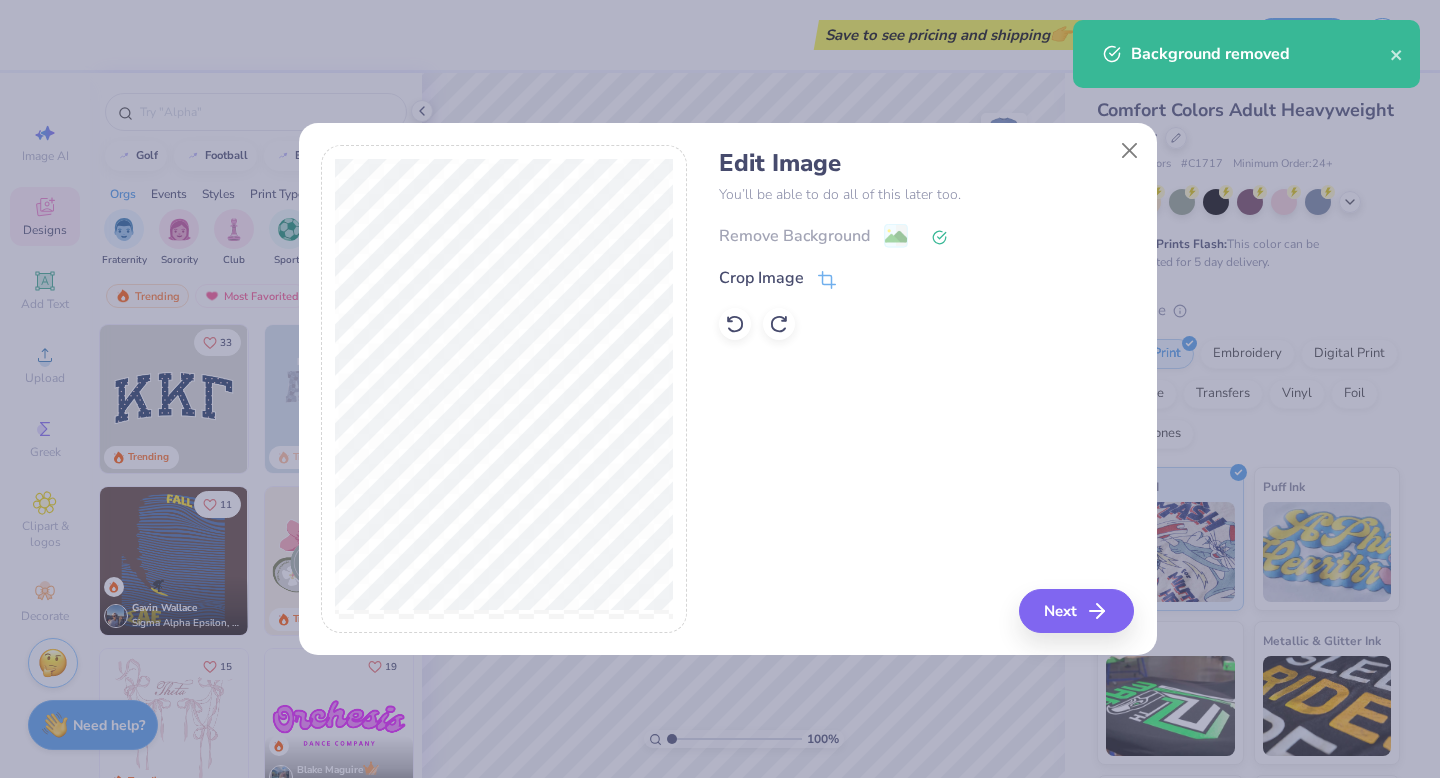 click on "Remove Background" at bounding box center (926, 235) 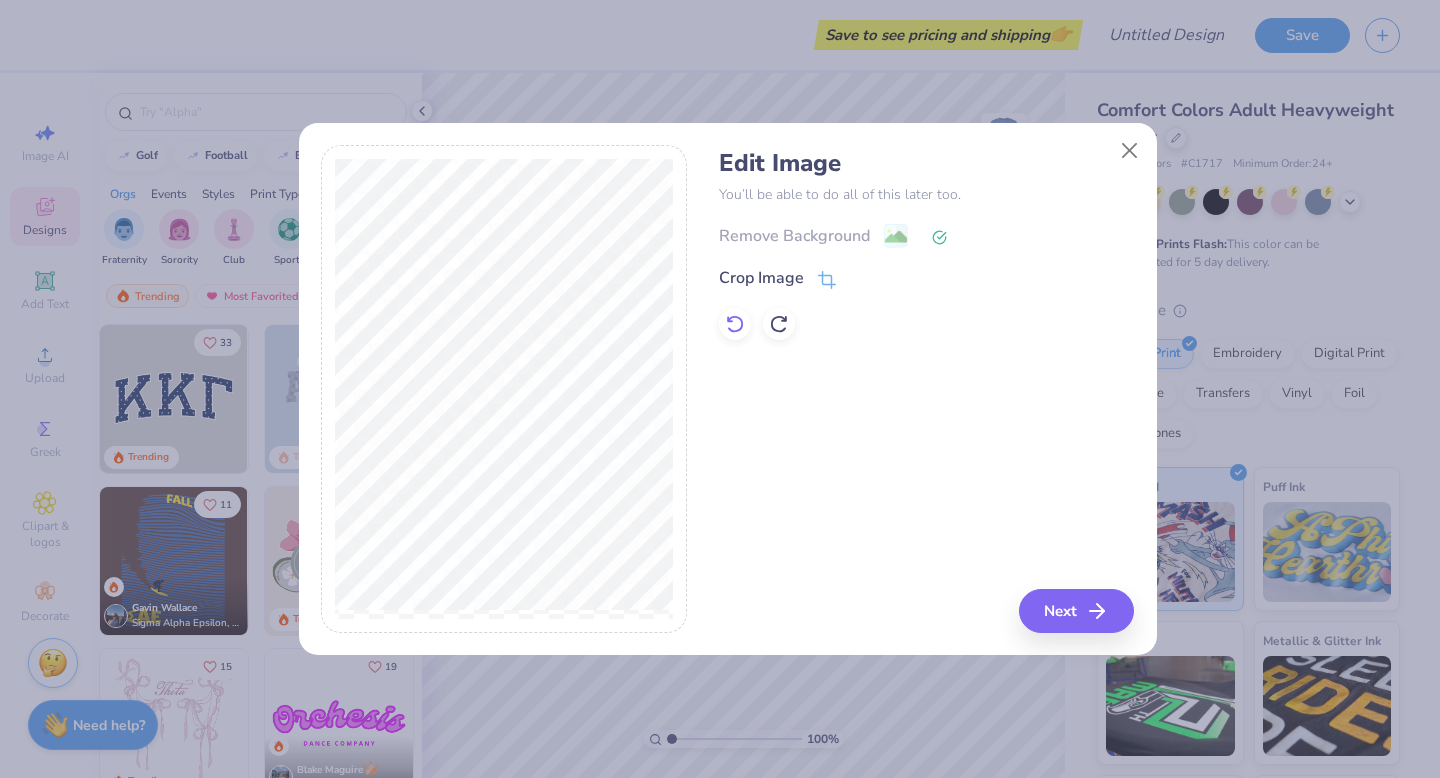 click 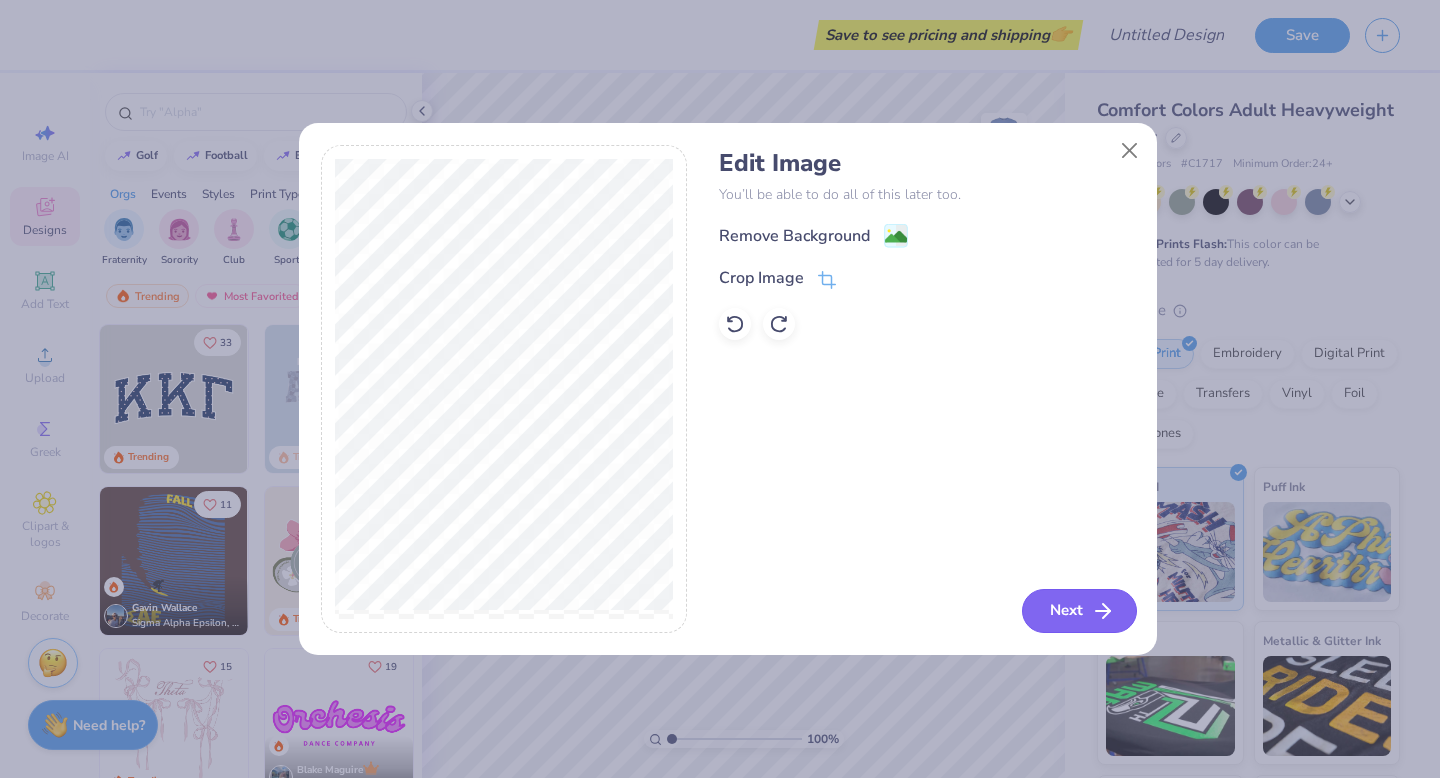 click on "Next" at bounding box center (1079, 611) 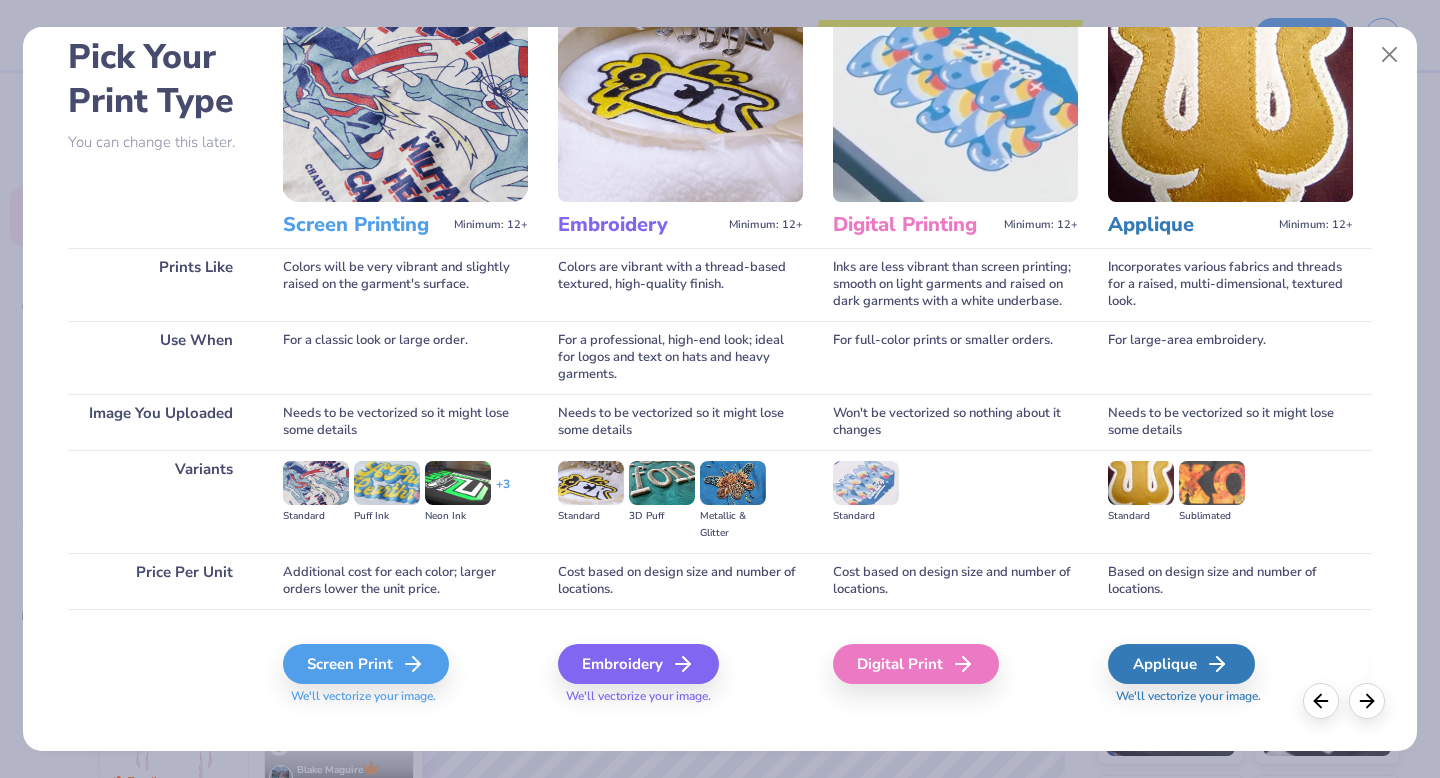scroll, scrollTop: 93, scrollLeft: 0, axis: vertical 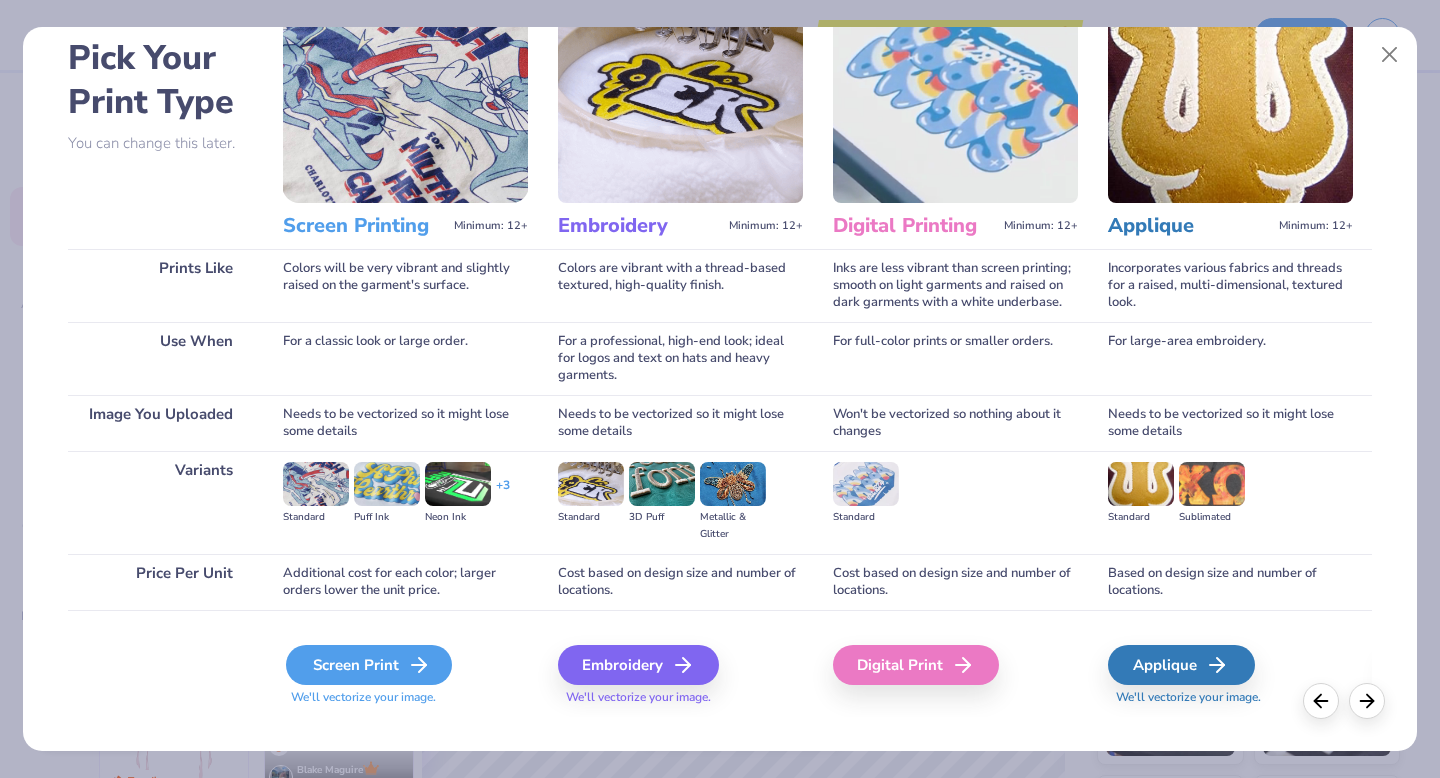click on "Screen Print" at bounding box center (369, 665) 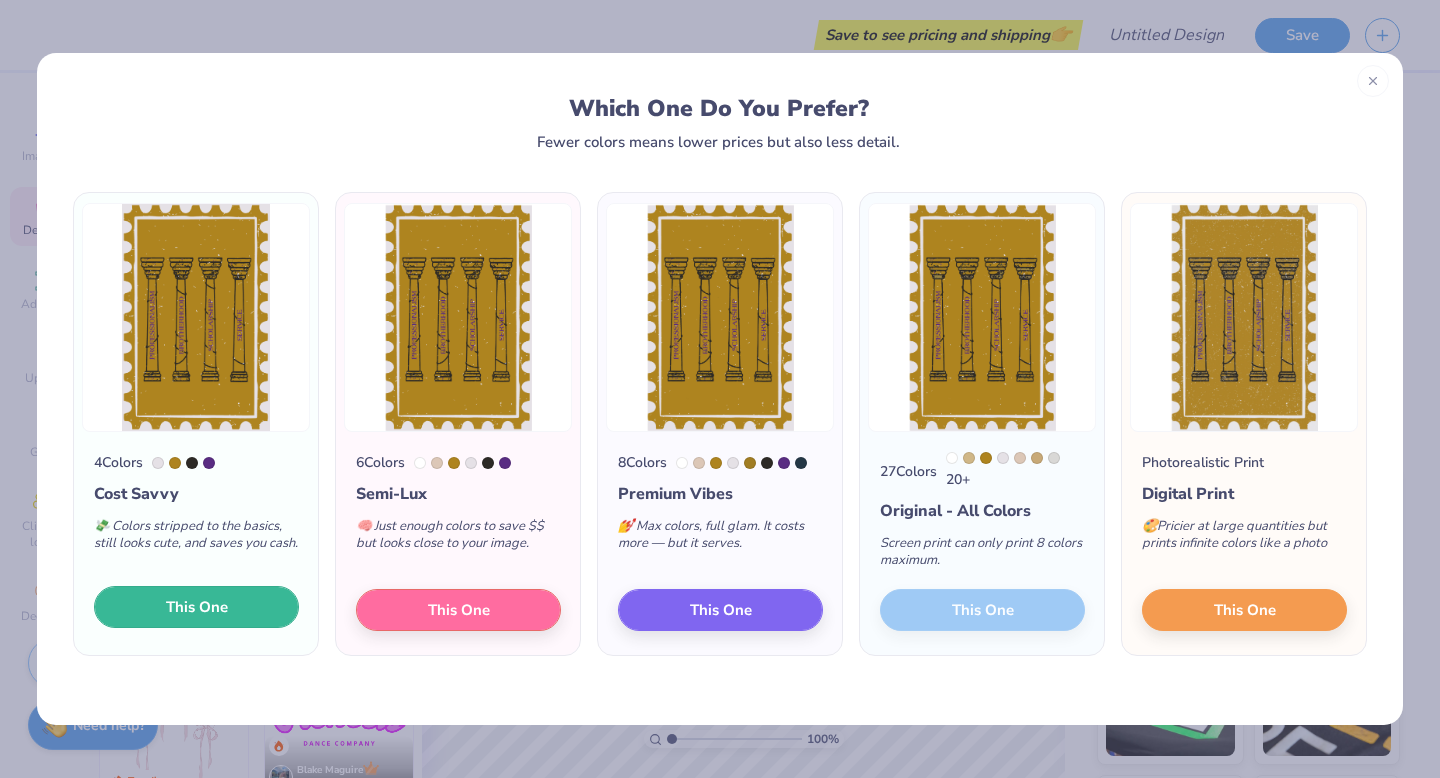 click on "This One" at bounding box center (196, 607) 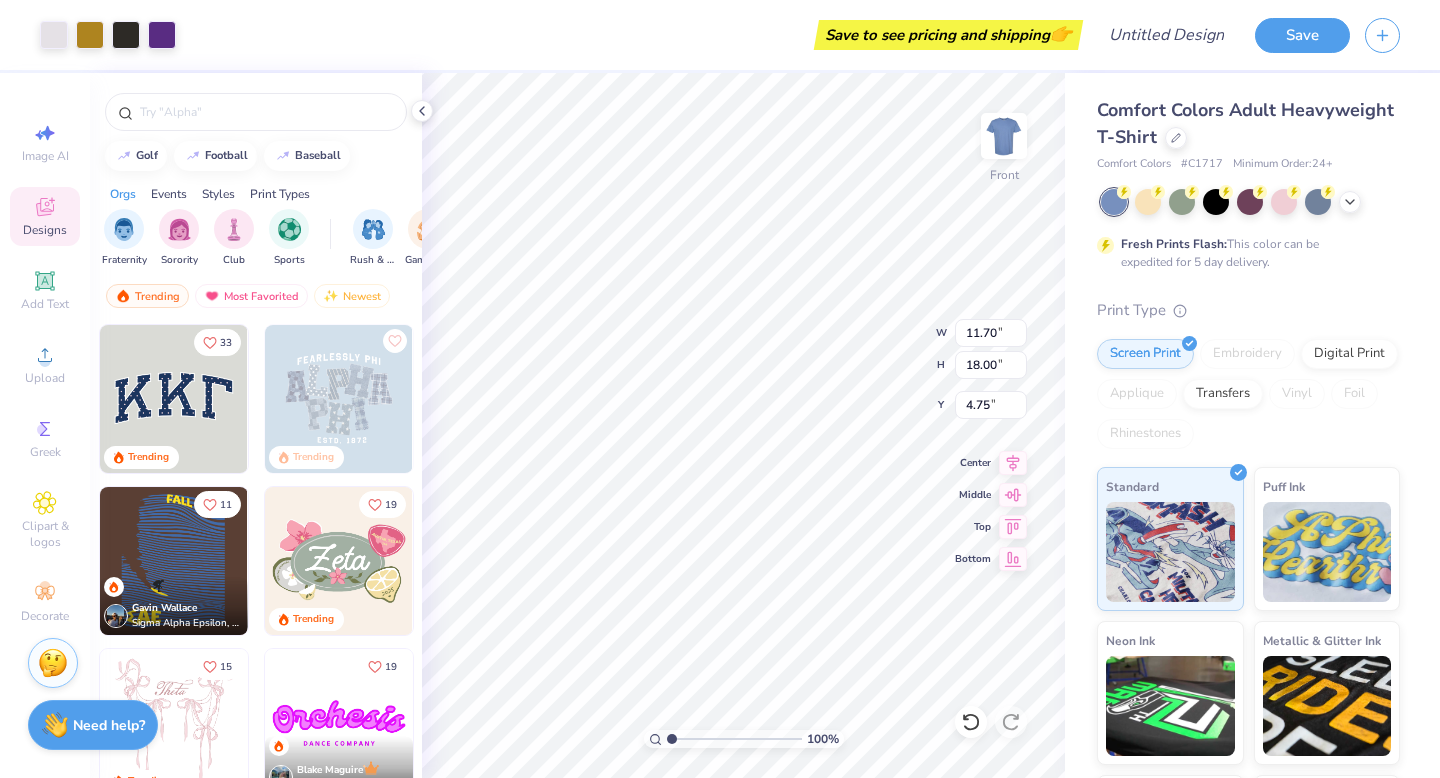 type on "8.47" 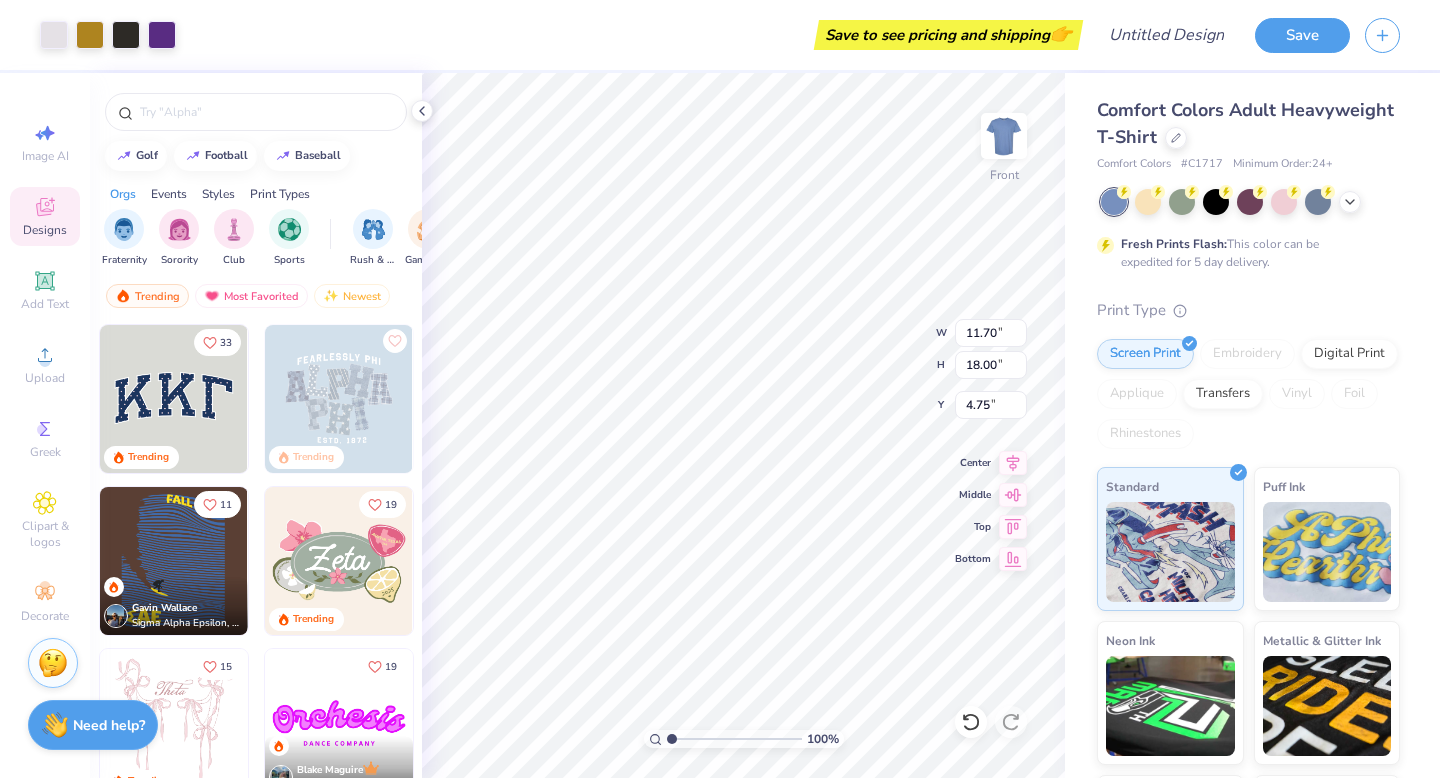 type on "13.03" 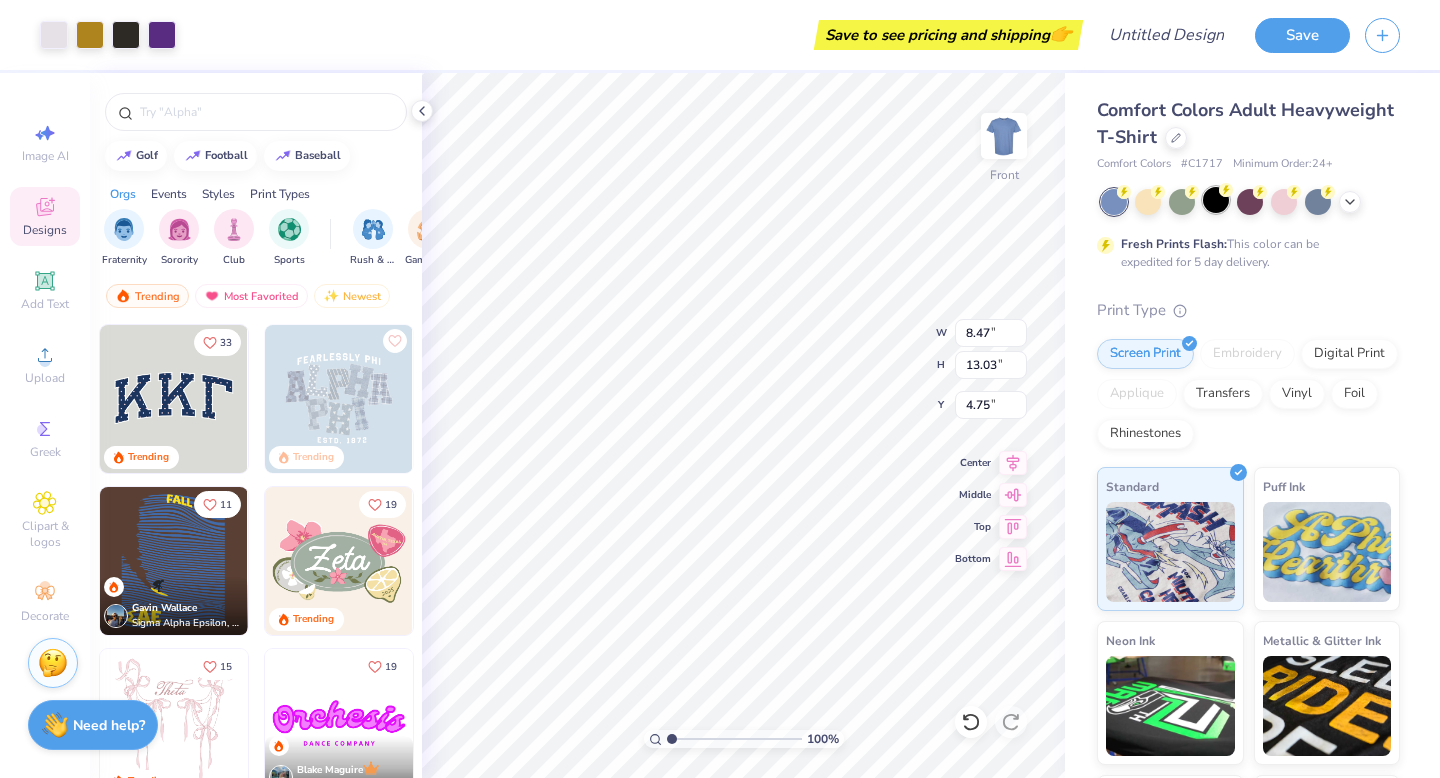 click at bounding box center (1216, 200) 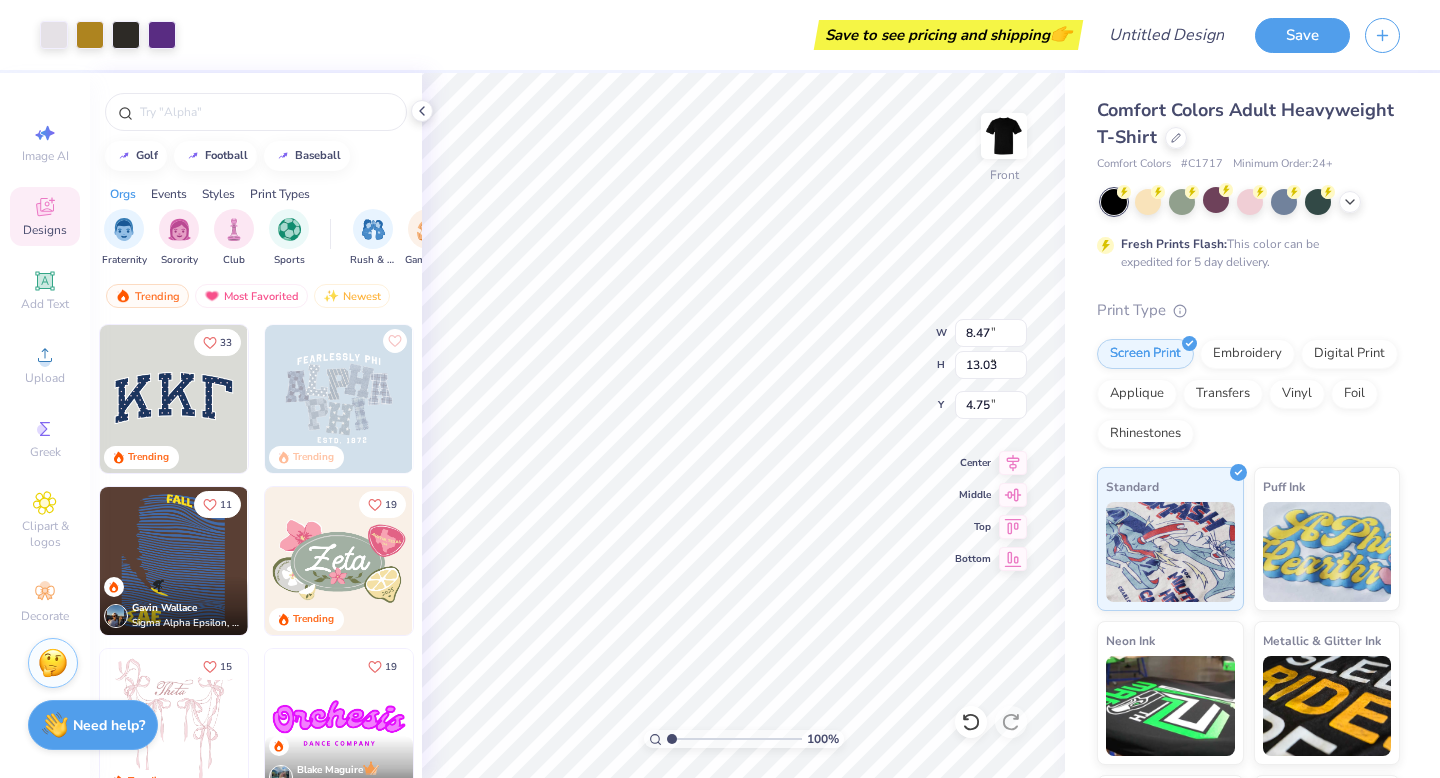 type on "6.31" 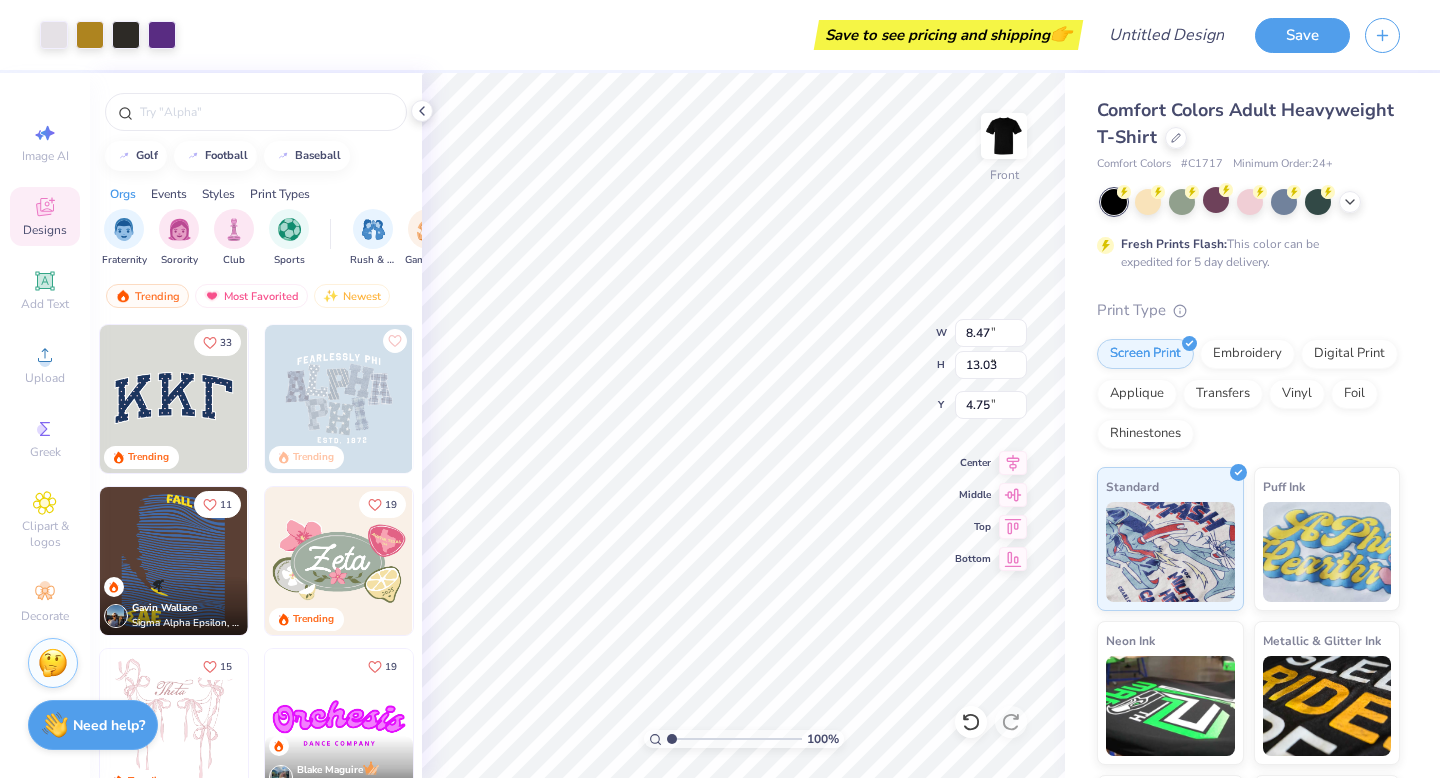 type on "9.70" 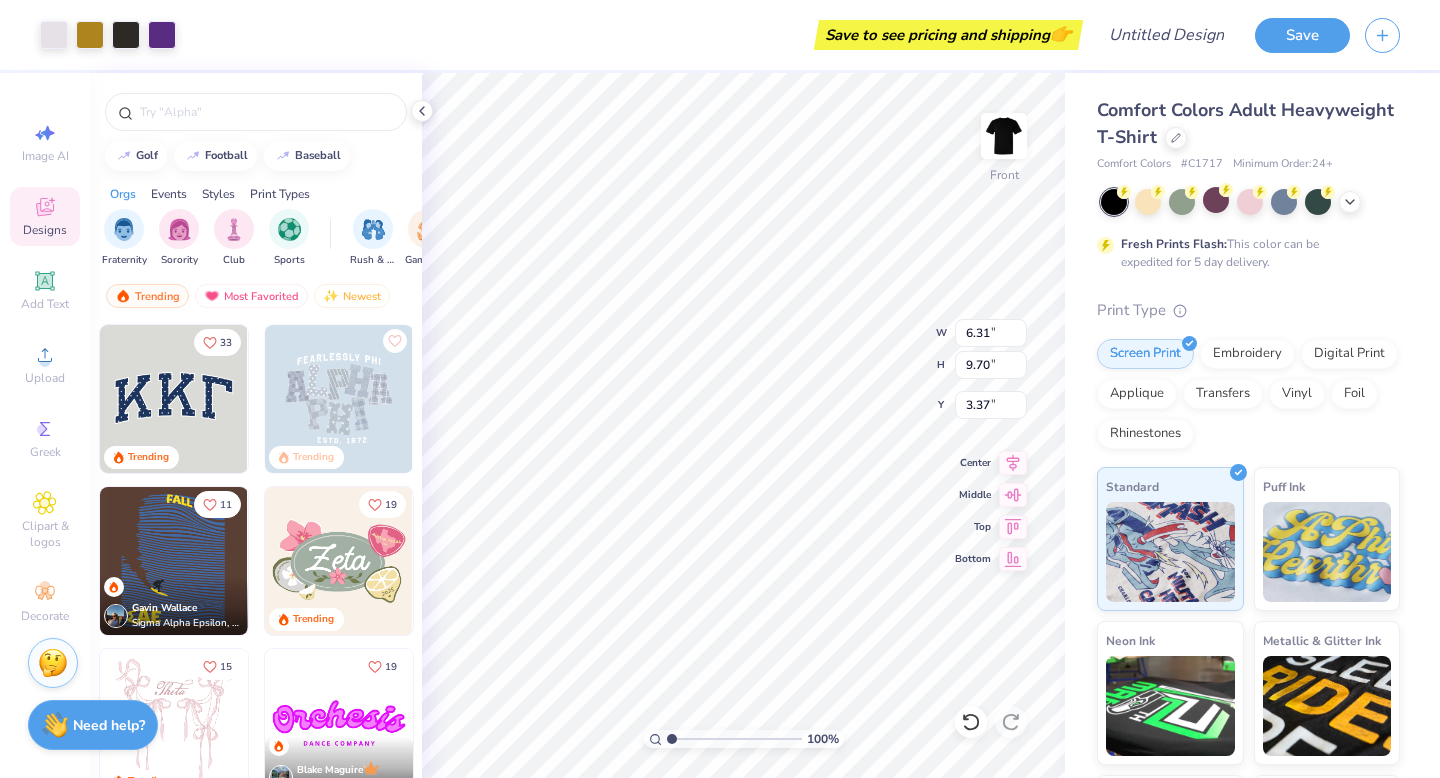 type on "3.37" 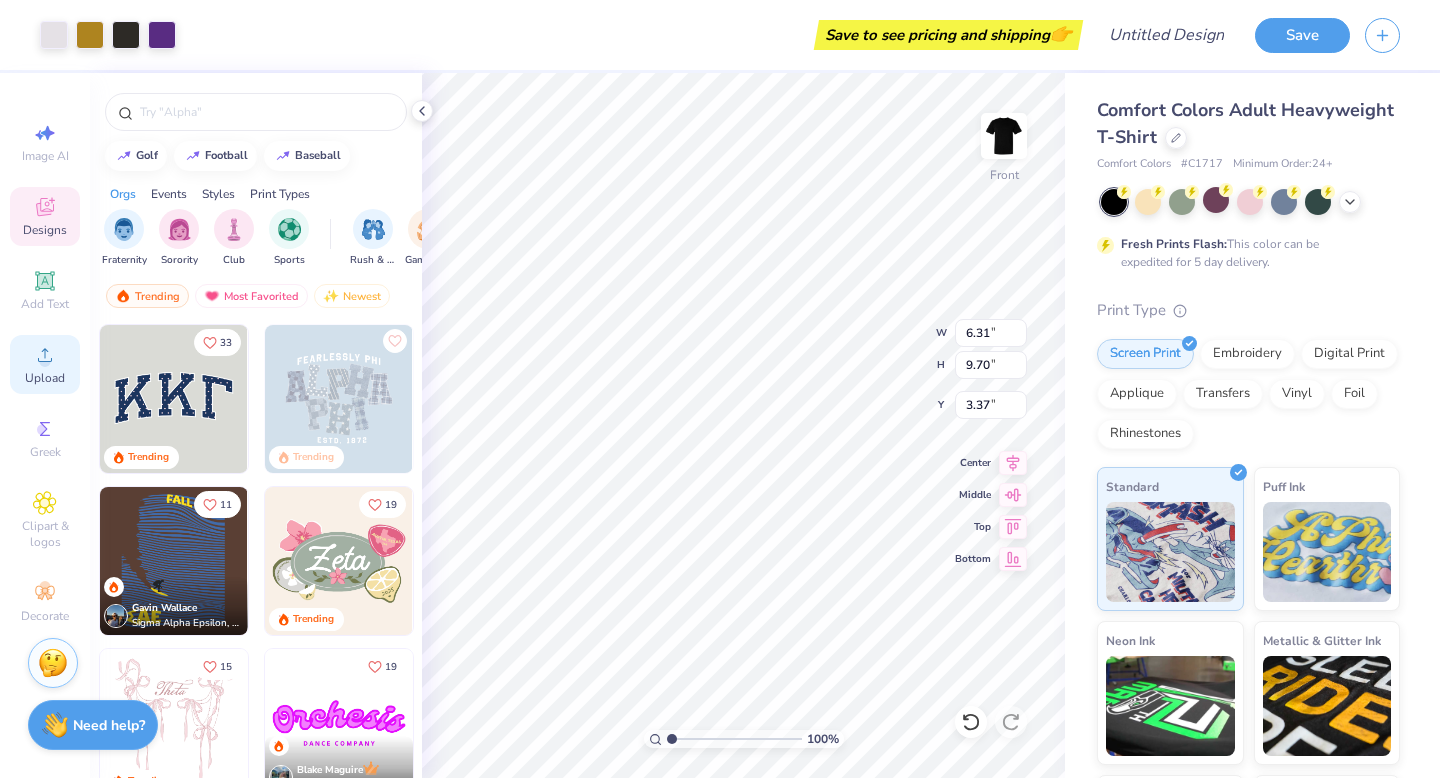 click on "Upload" at bounding box center [45, 364] 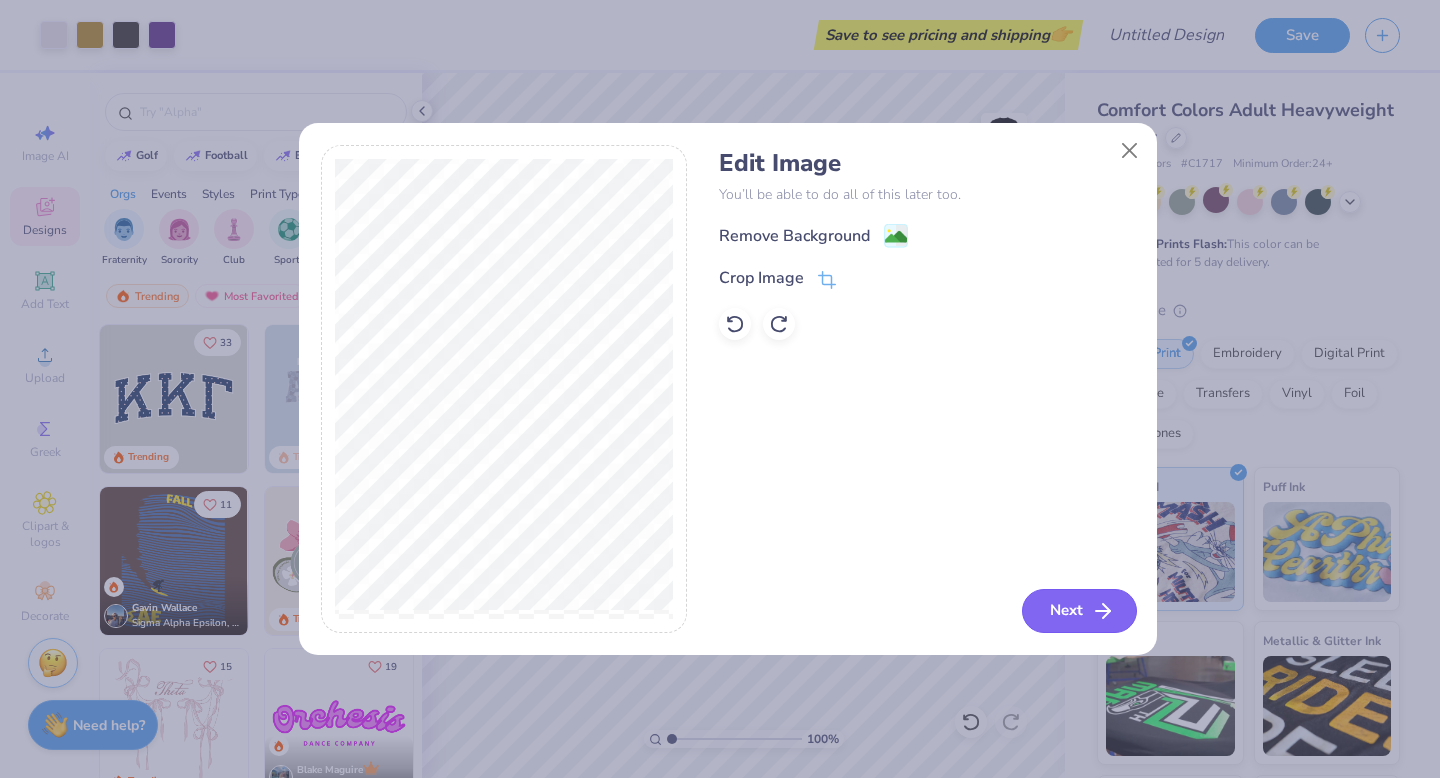click on "Next" at bounding box center [1079, 611] 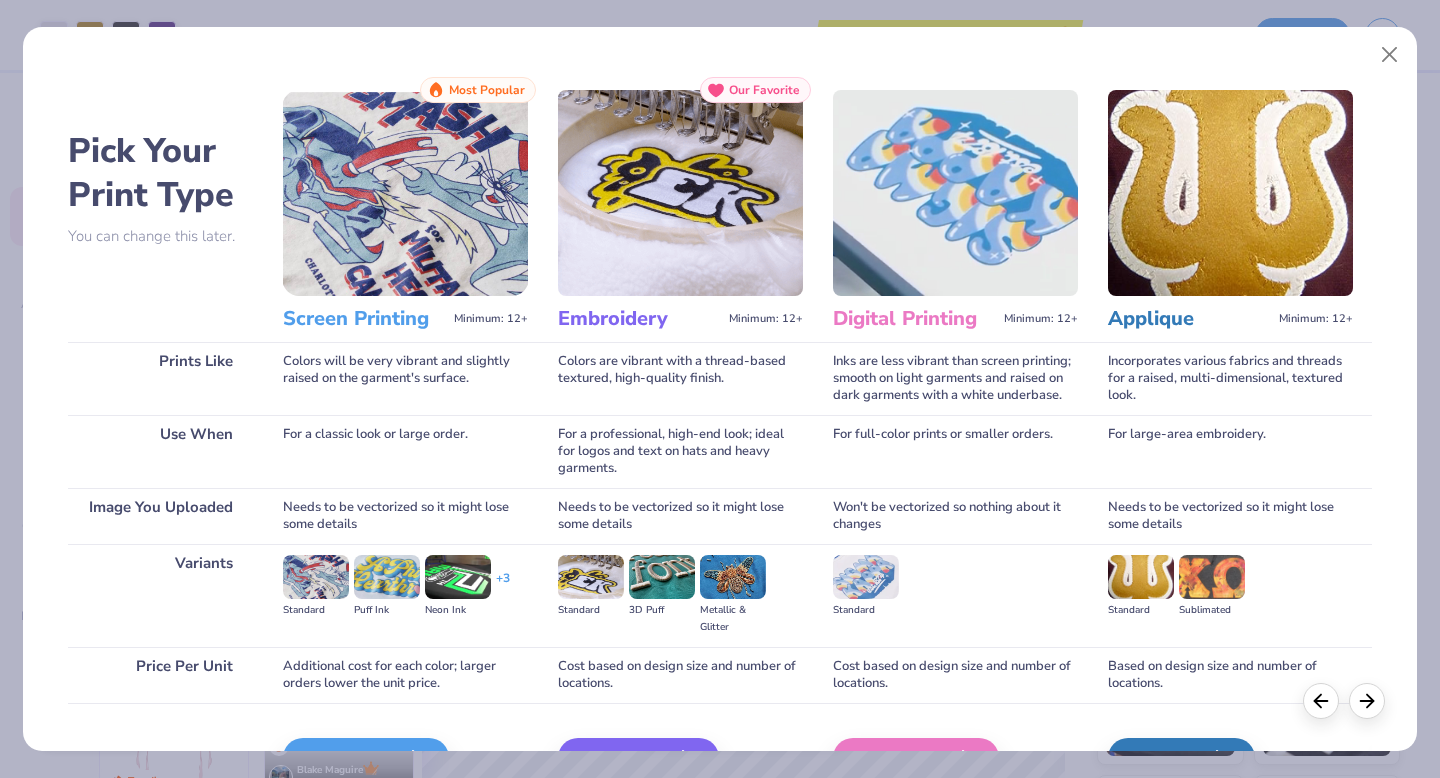 scroll, scrollTop: 119, scrollLeft: 0, axis: vertical 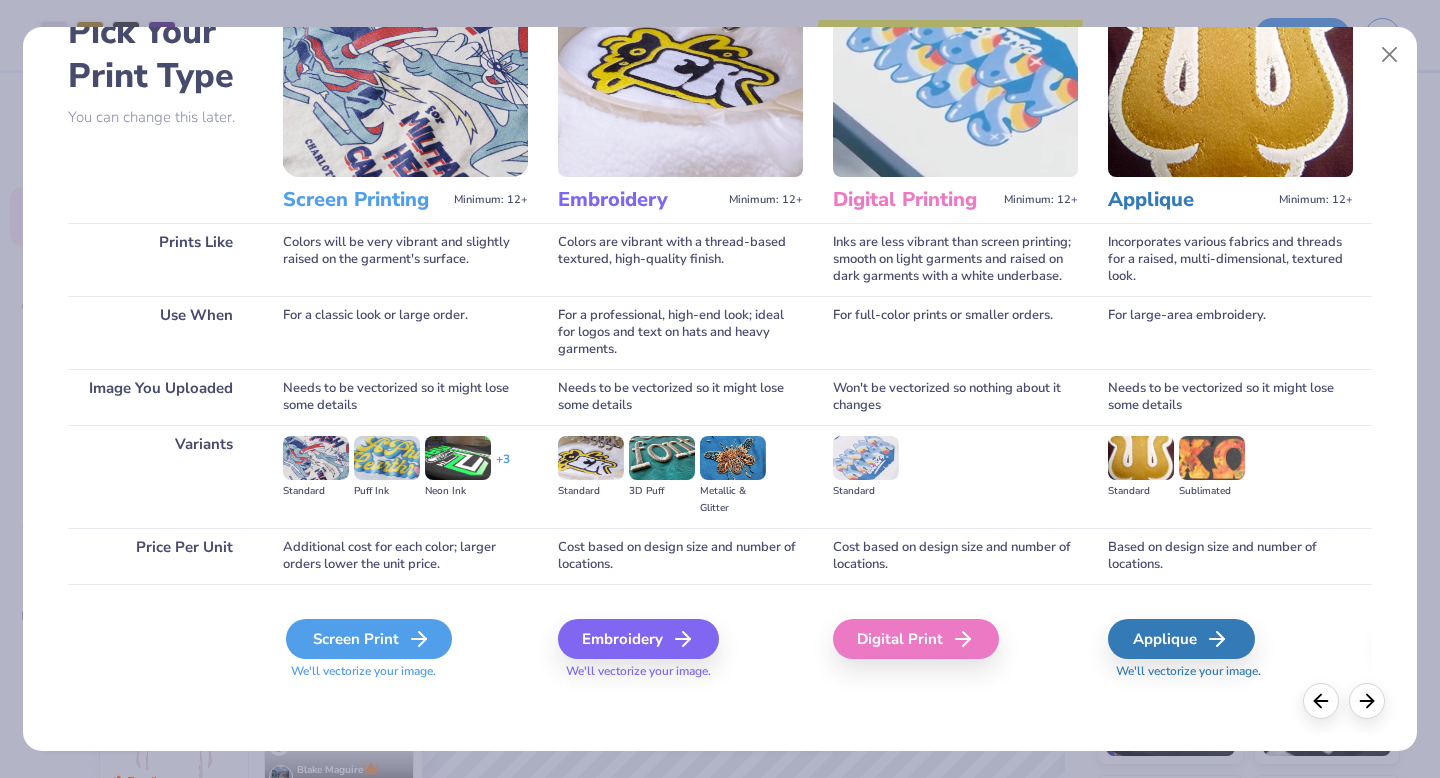 click on "Screen Print" at bounding box center (369, 639) 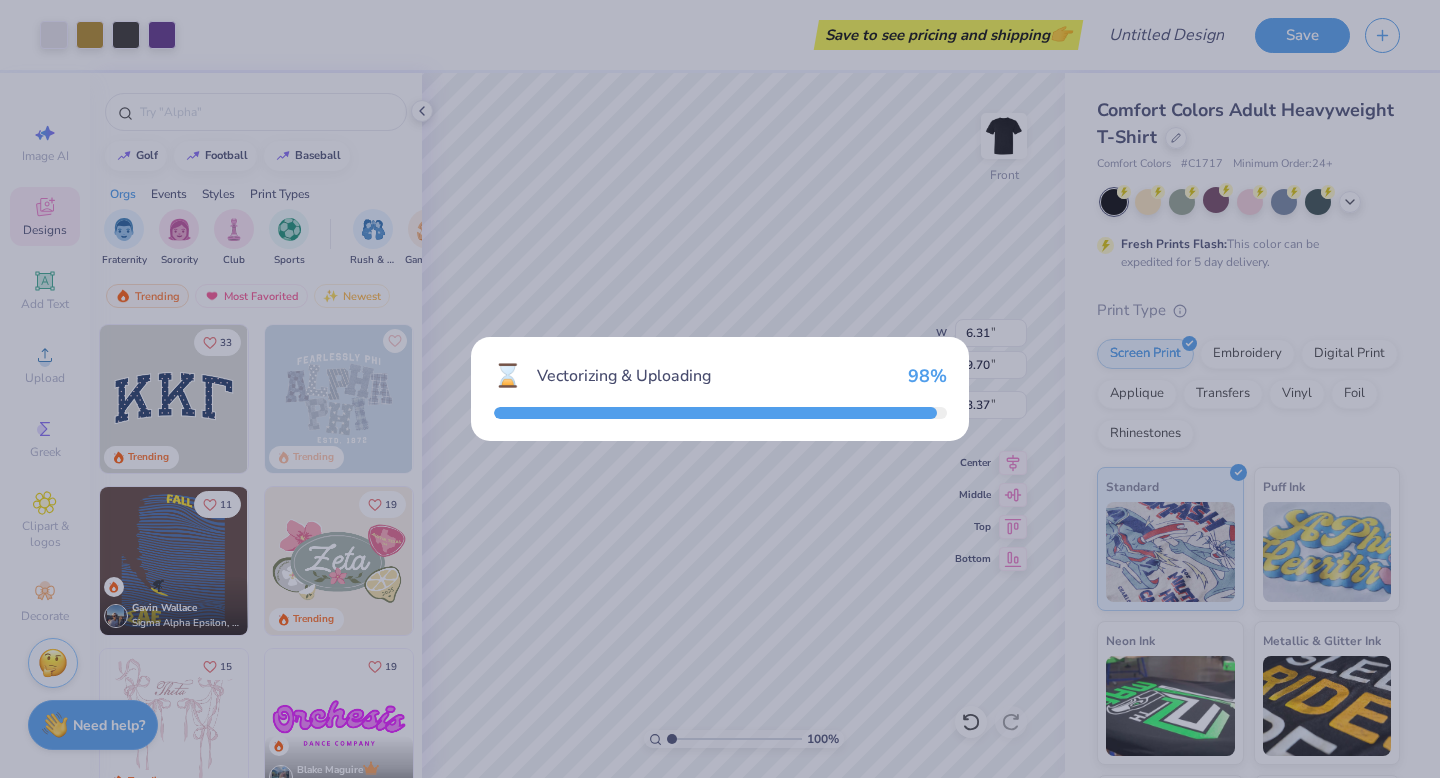 type on "14.53" 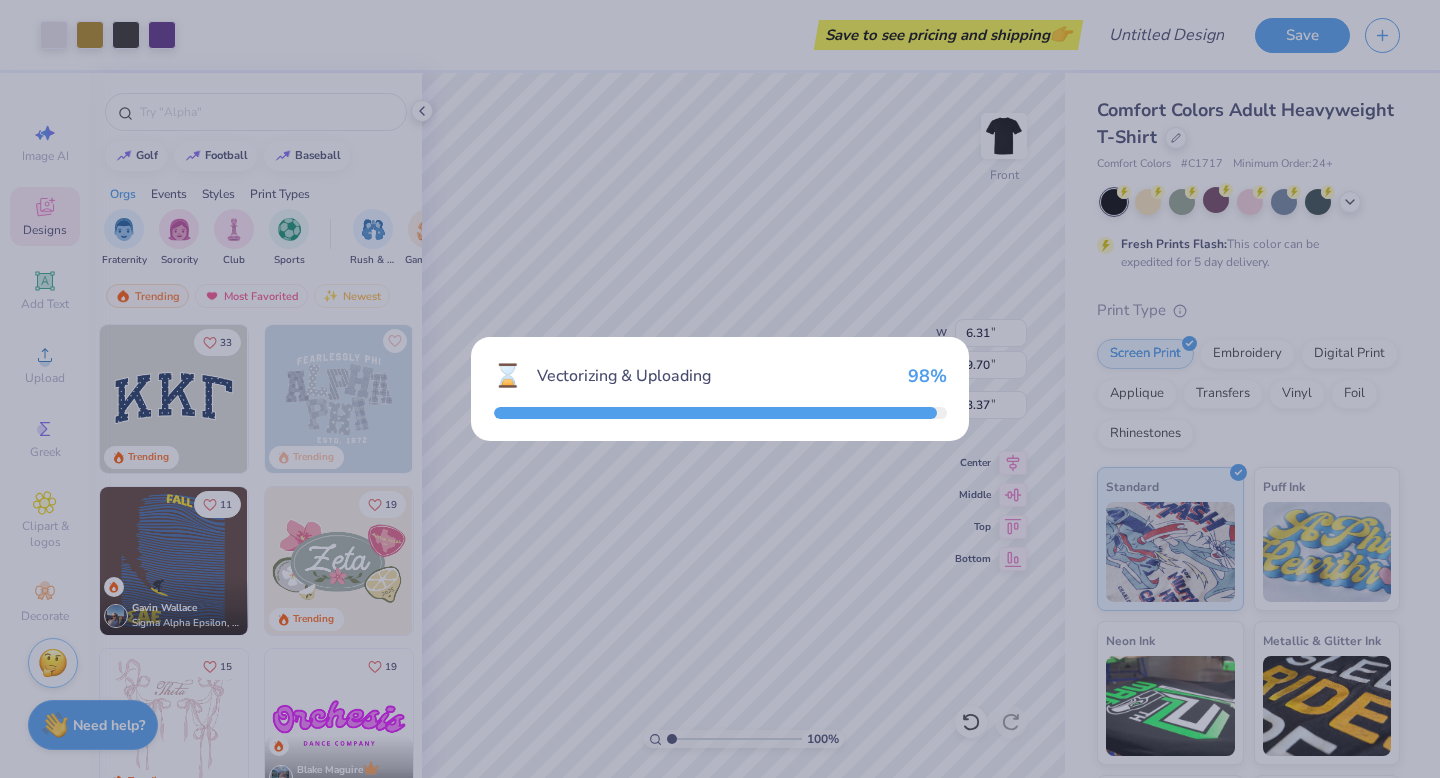 type on "14.76" 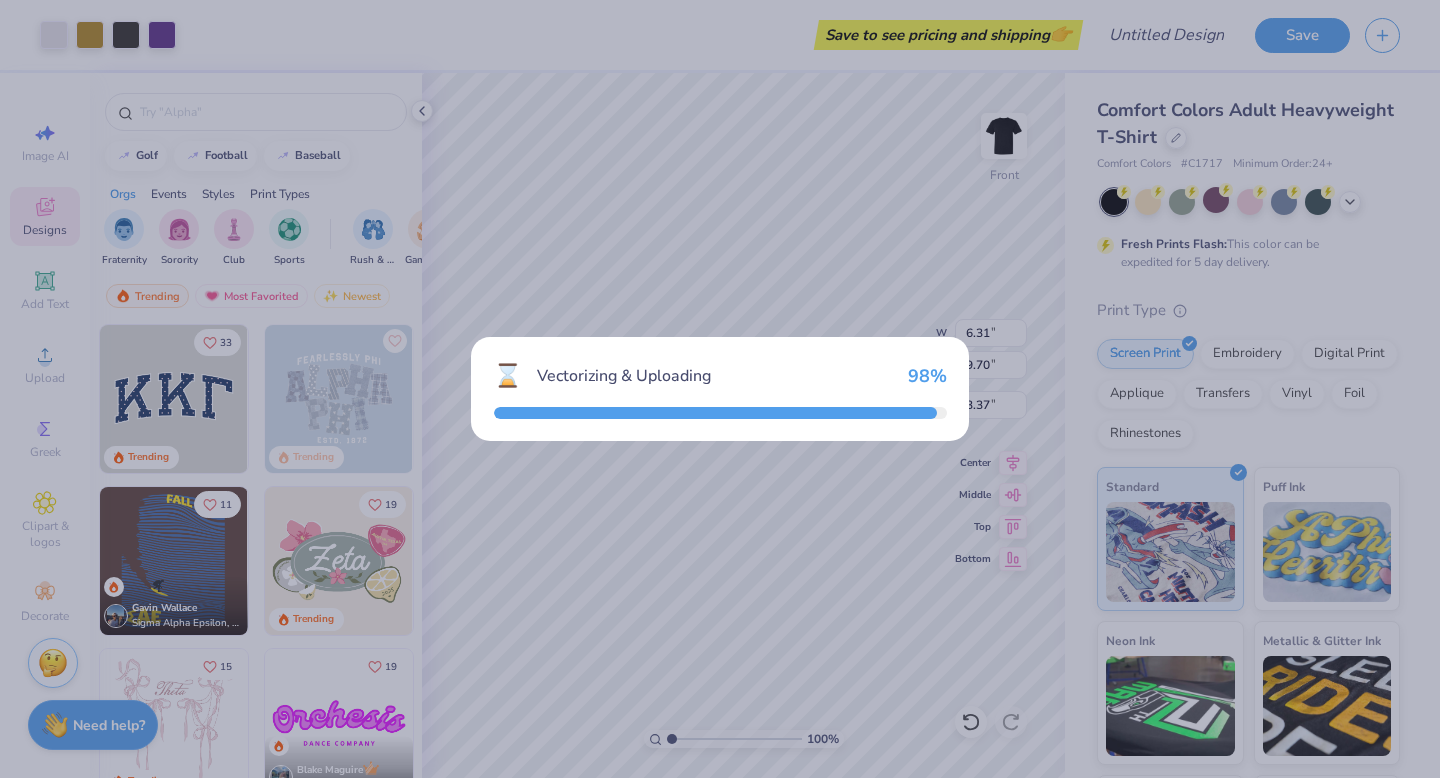 type on "6.37" 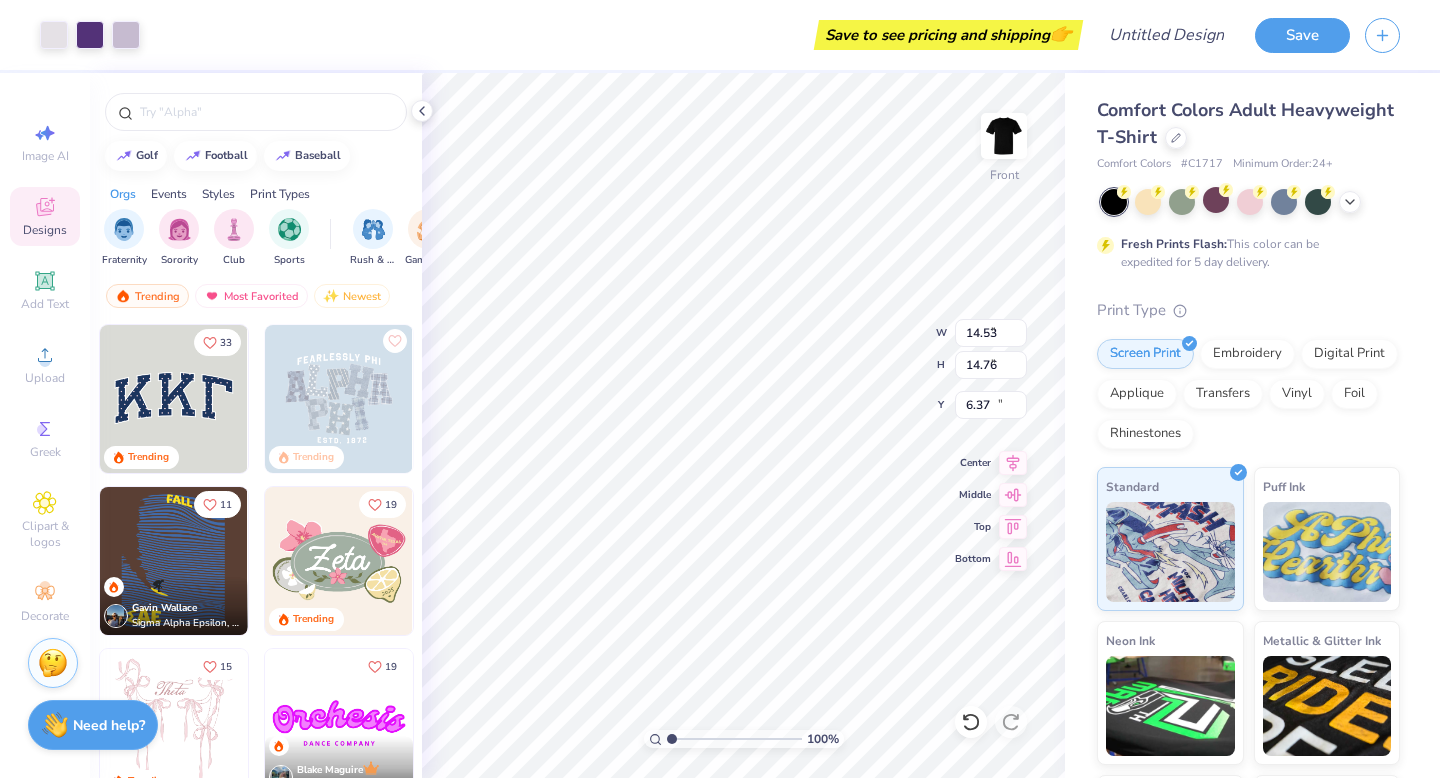 type on "6.45" 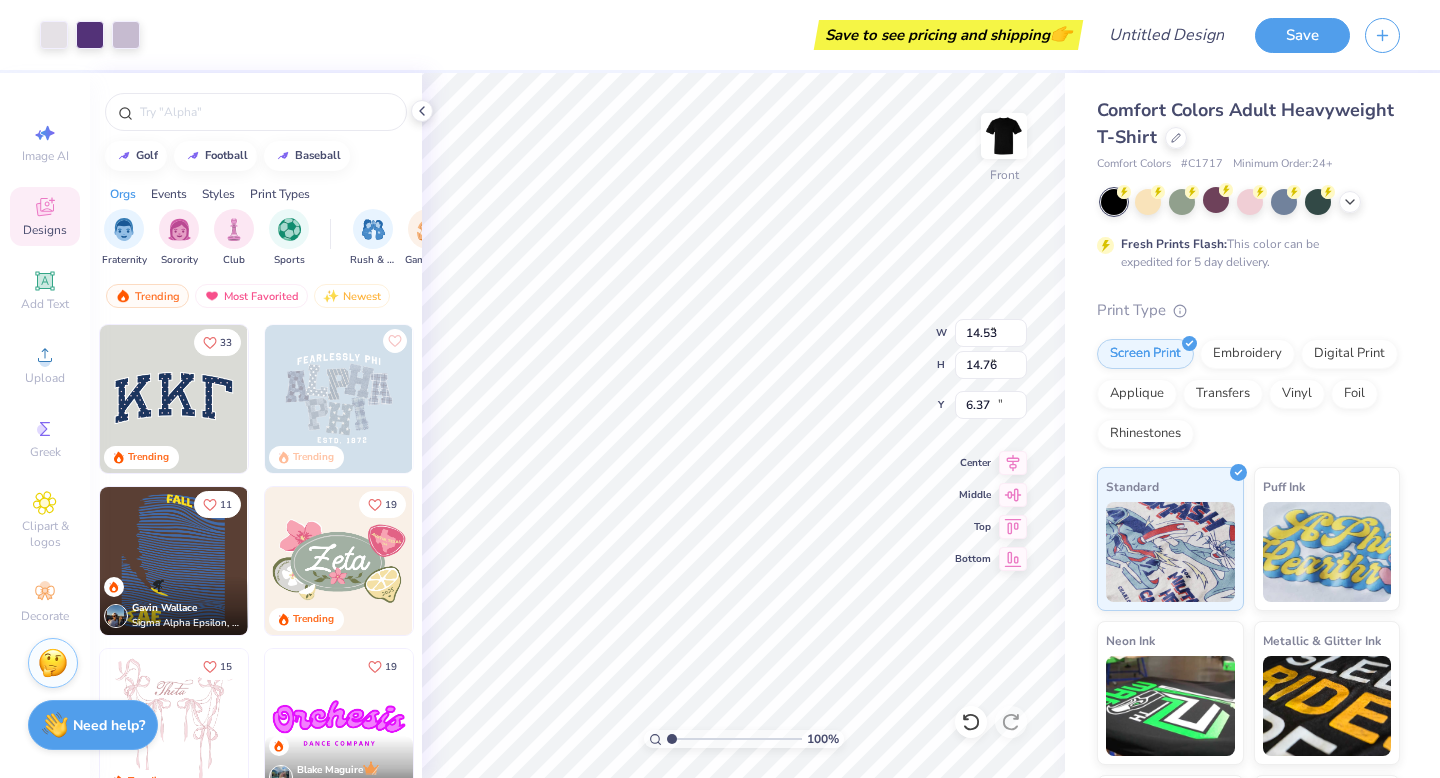 type on "6.55" 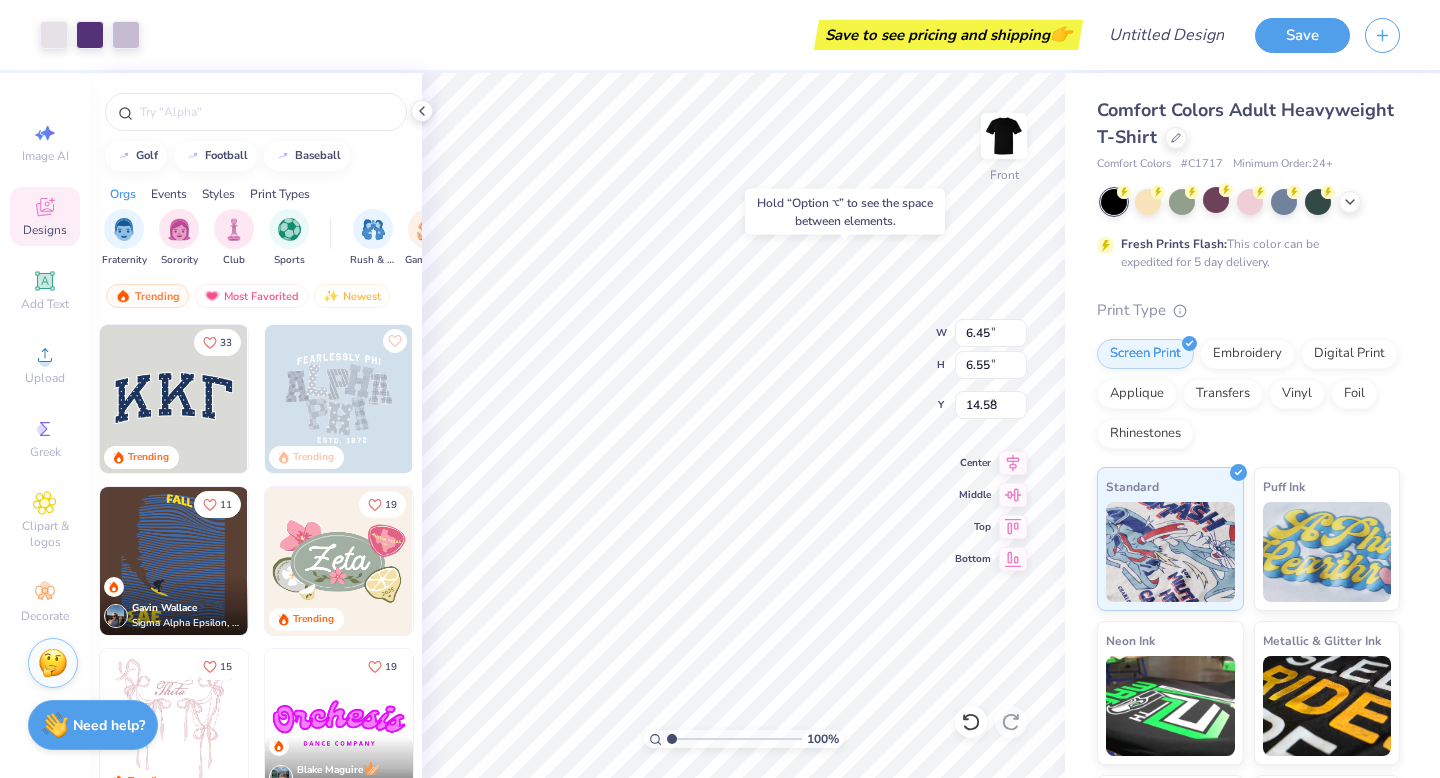type on "6.51" 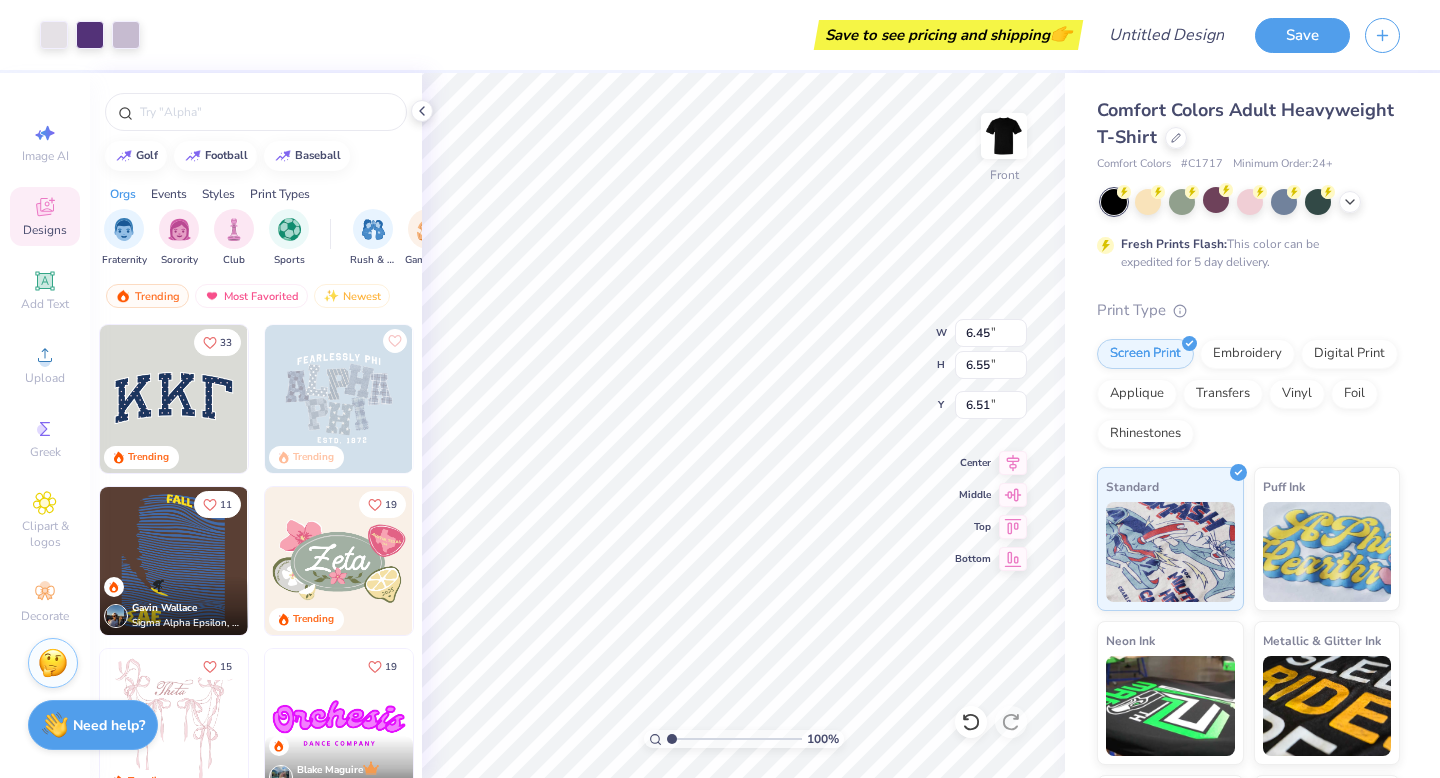 type on "5.85" 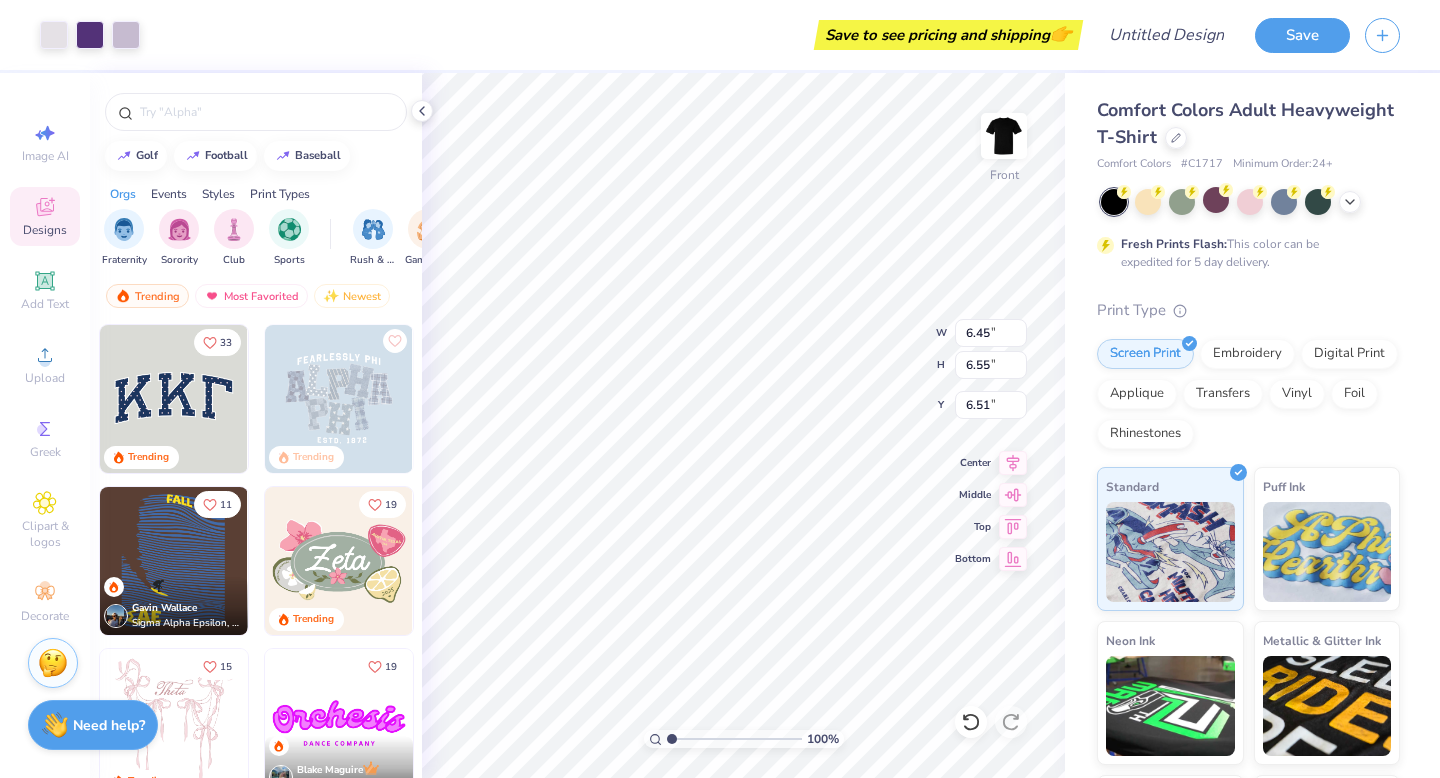 type on "5.94" 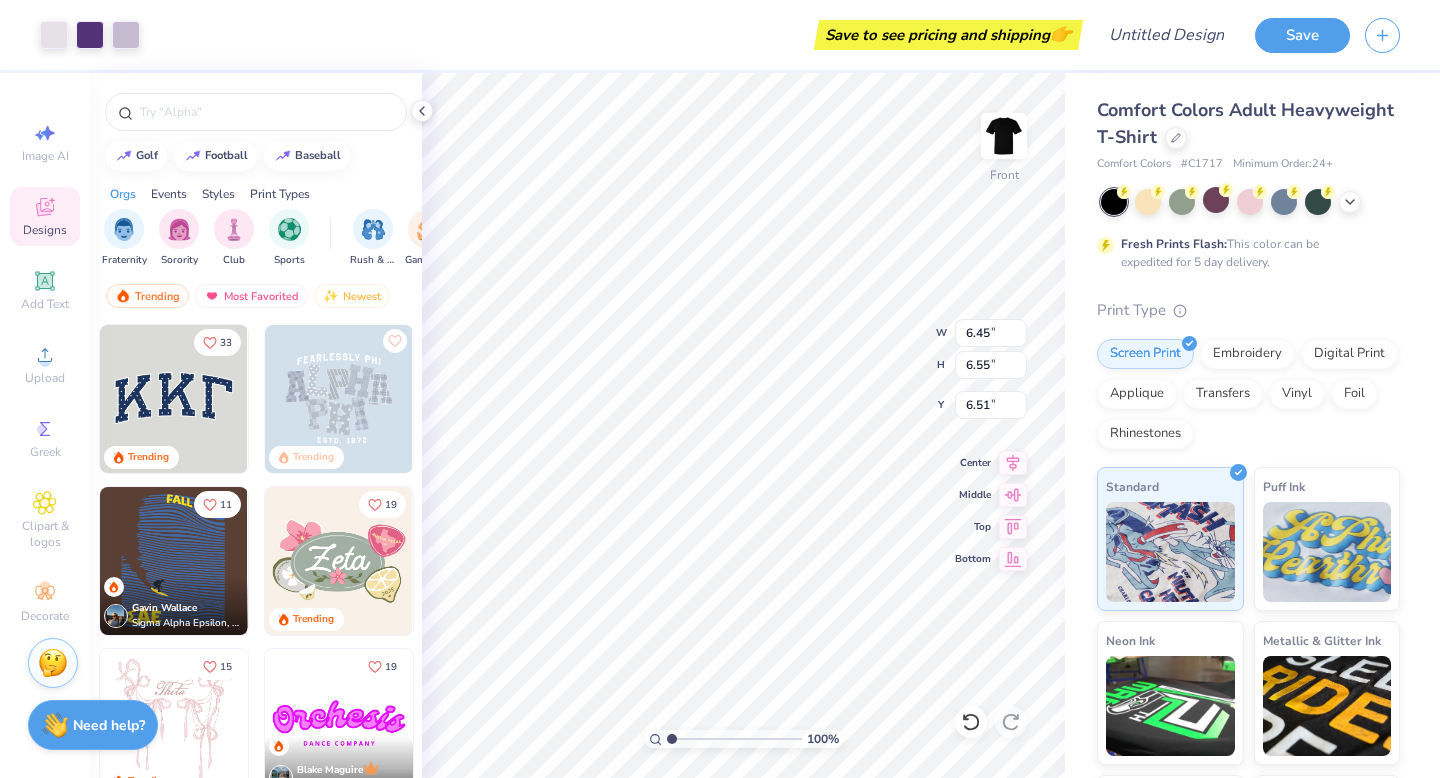 type on "7.12" 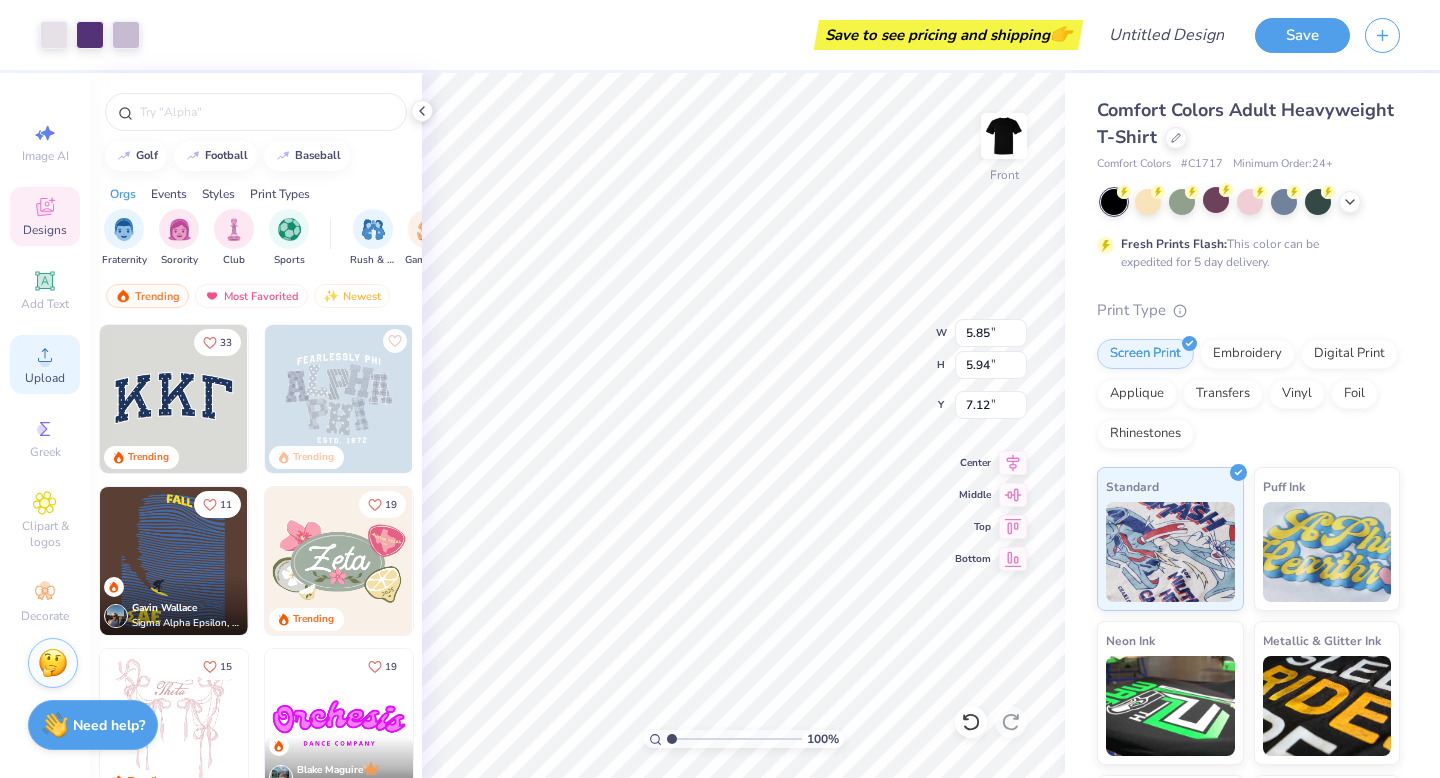 click on "Upload" at bounding box center [45, 378] 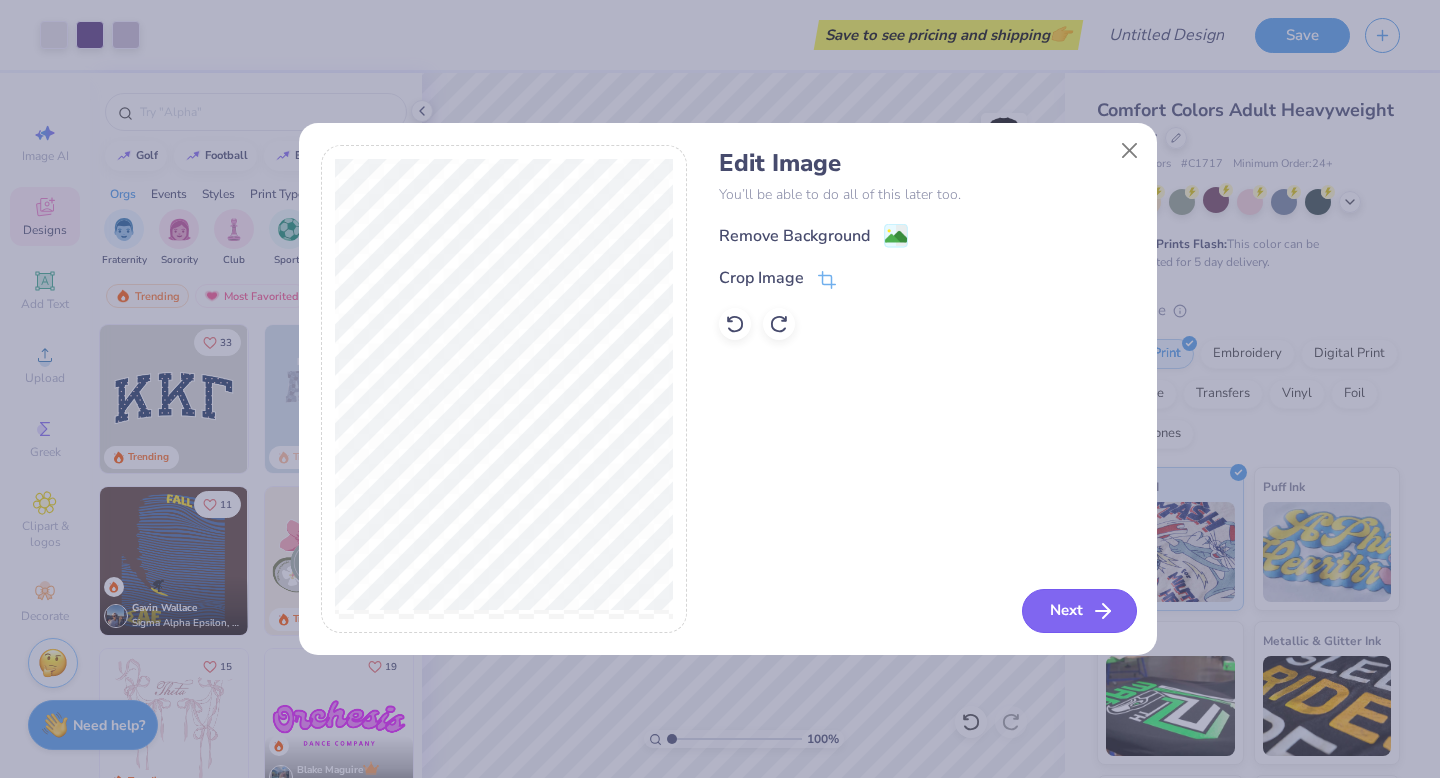 click on "Next" at bounding box center (1079, 611) 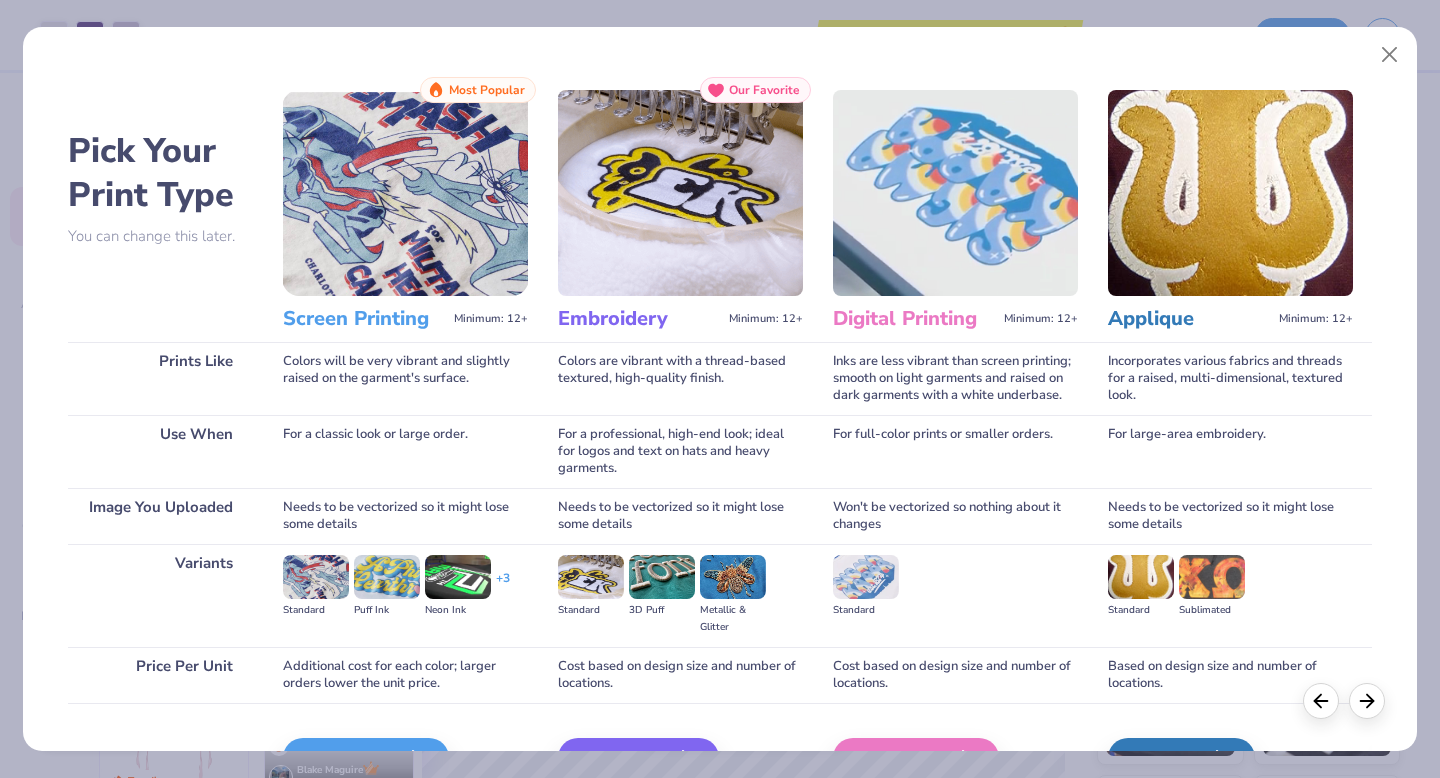 scroll, scrollTop: 119, scrollLeft: 0, axis: vertical 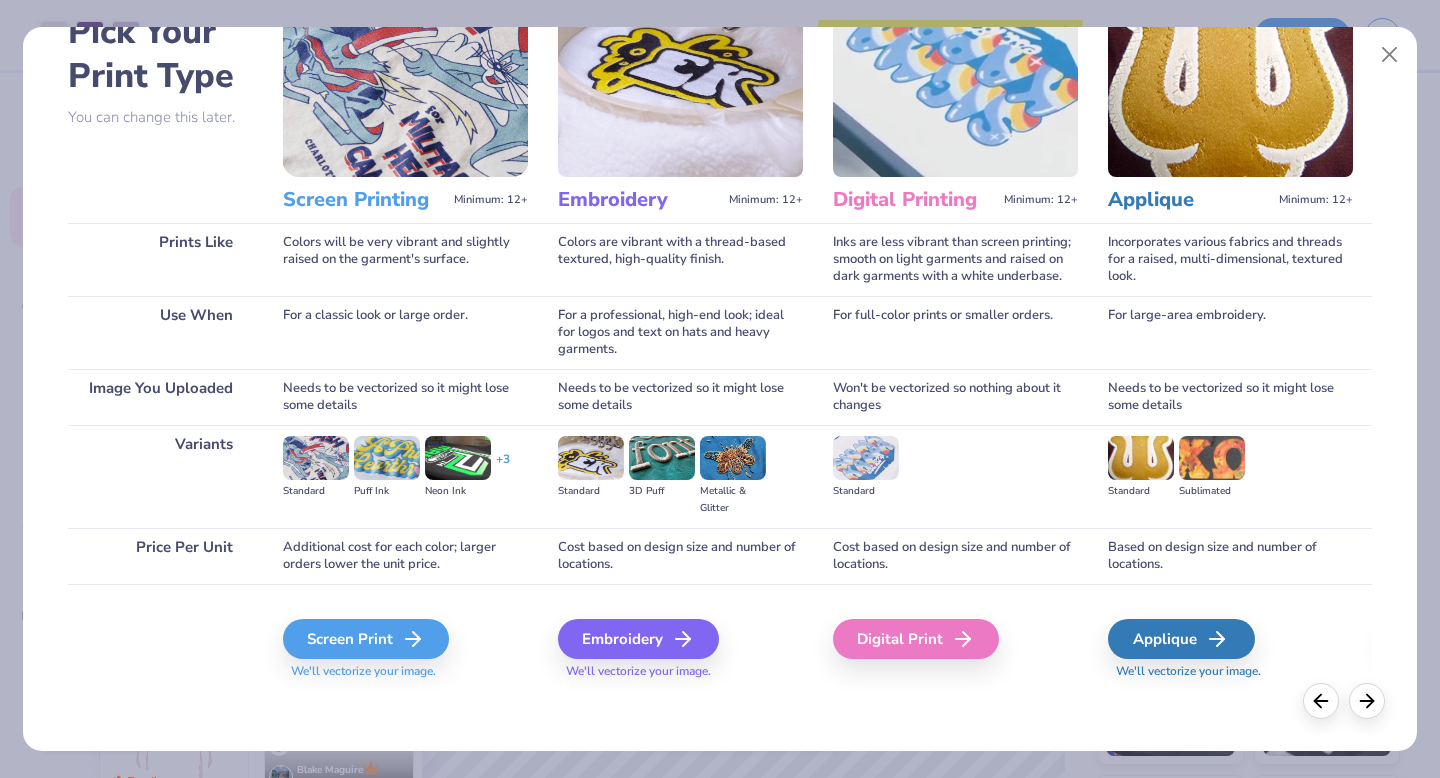 click on "Screen Print" at bounding box center (366, 639) 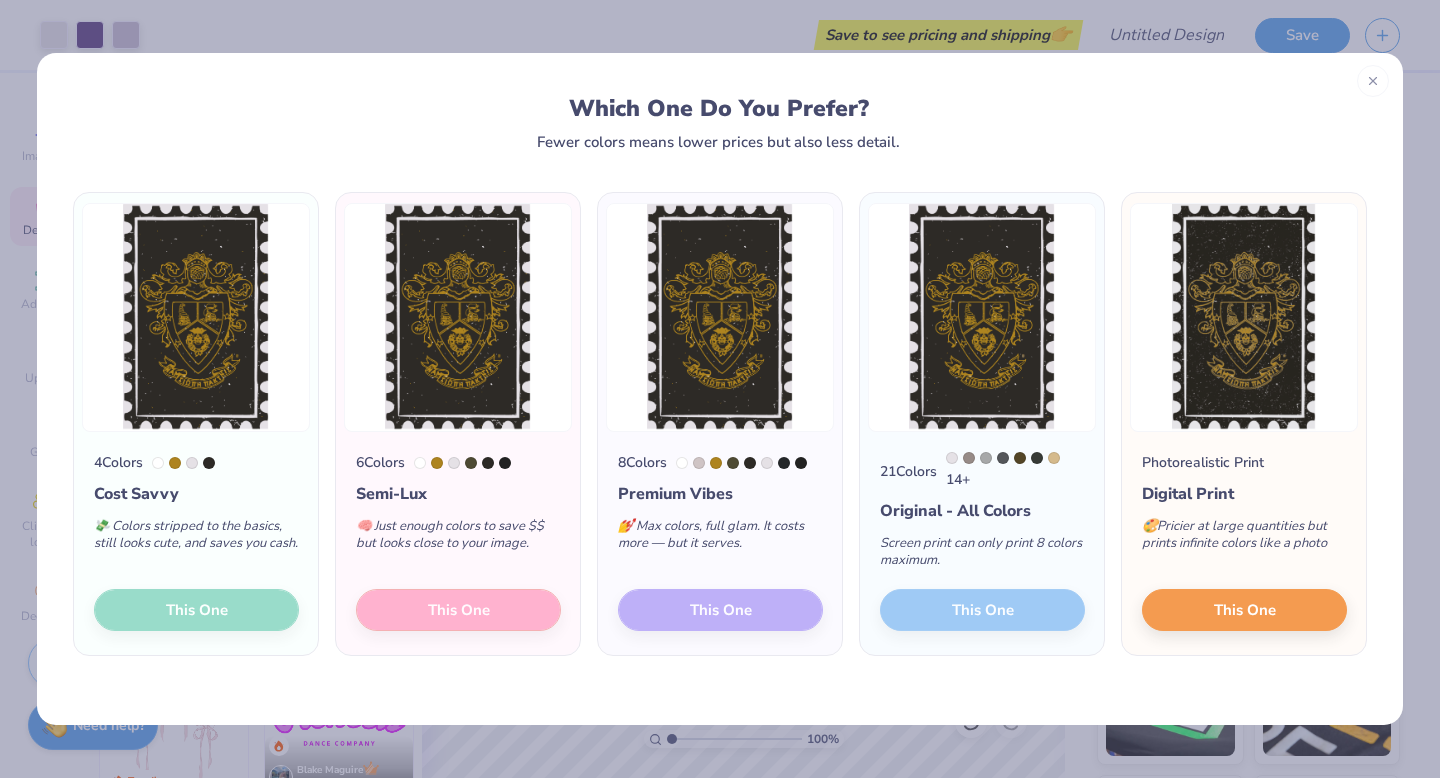 click on "4  Colors Cost Savvy 💸   Colors stripped to the basics, still looks cute, and saves you cash. This One" at bounding box center (196, 543) 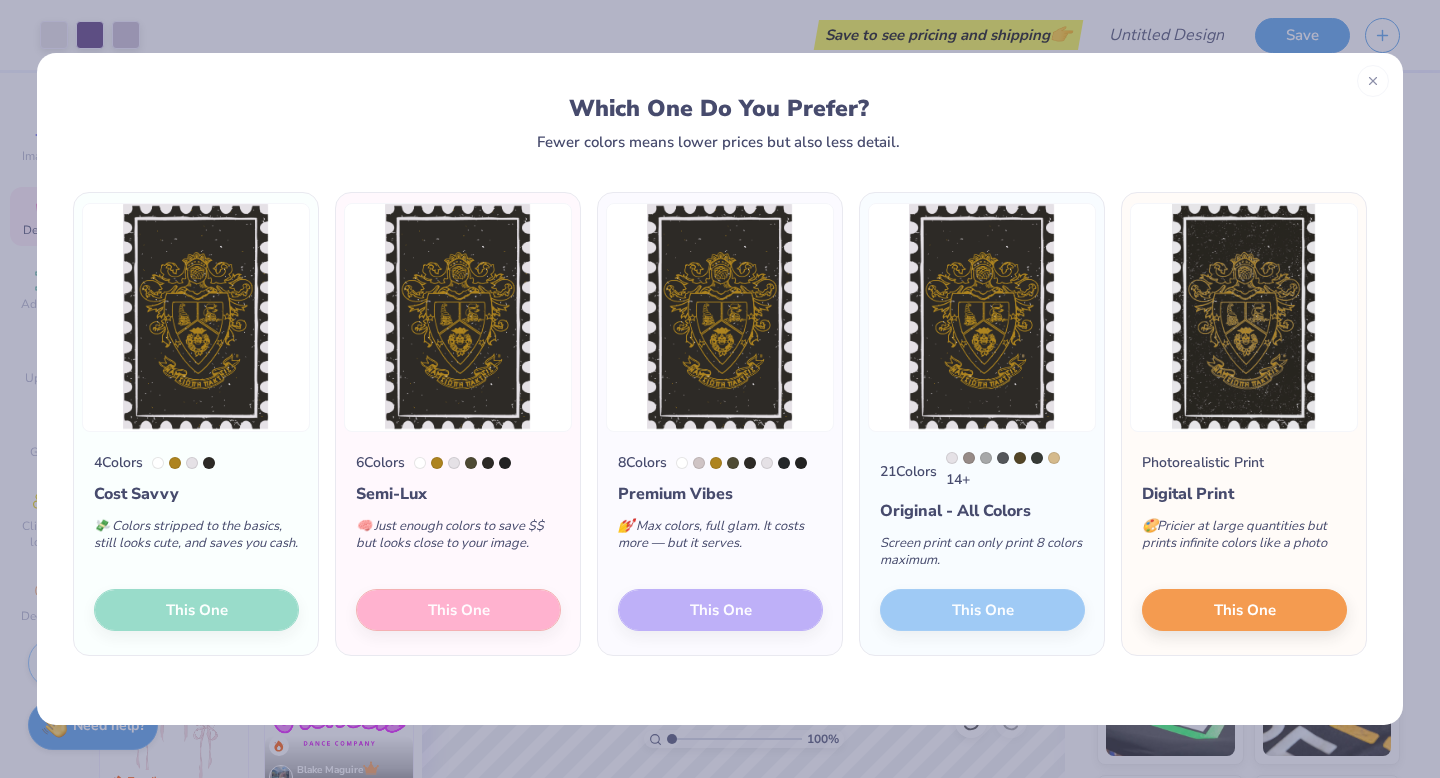 click at bounding box center (196, 317) 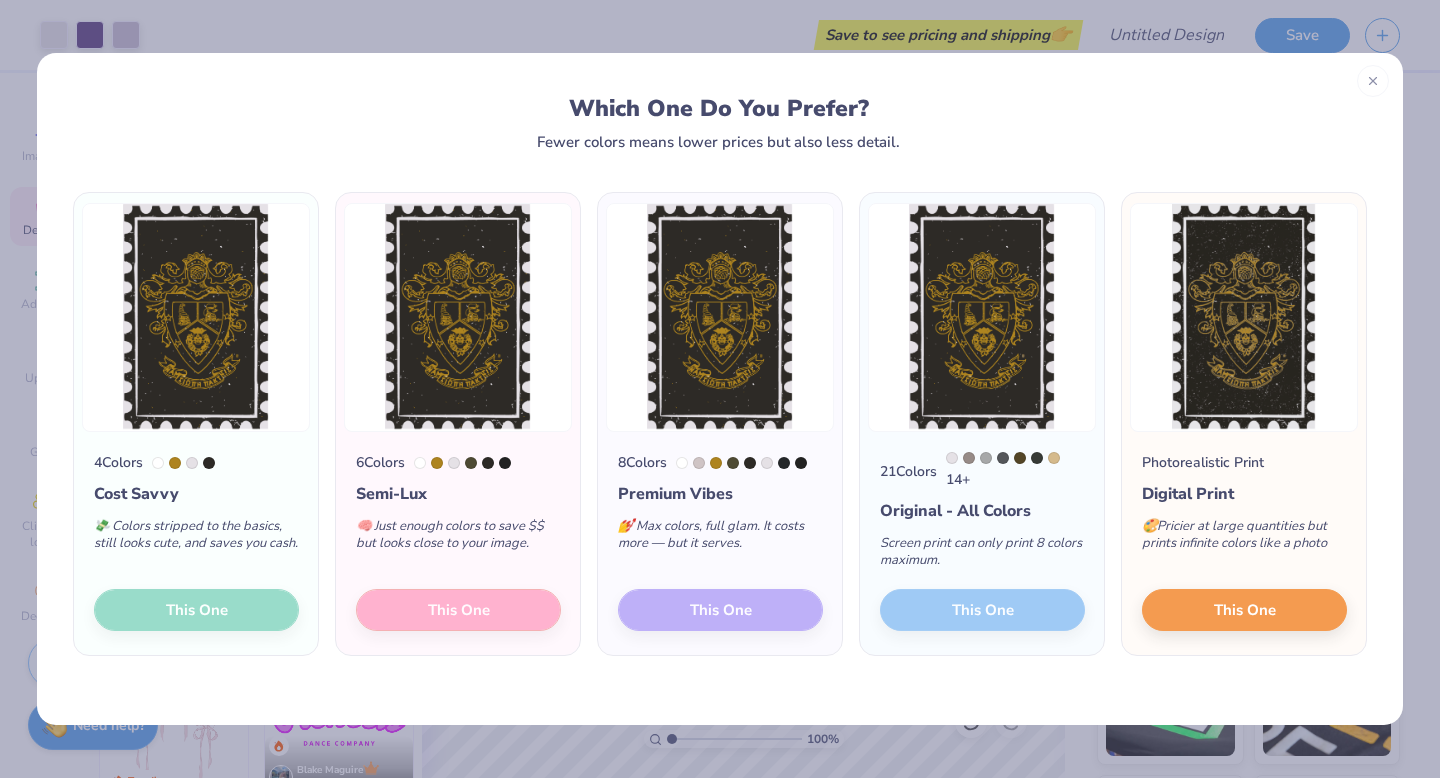 click on "4  Colors Cost Savvy 💸   Colors stripped to the basics, still looks cute, and saves you cash. This One" at bounding box center [196, 543] 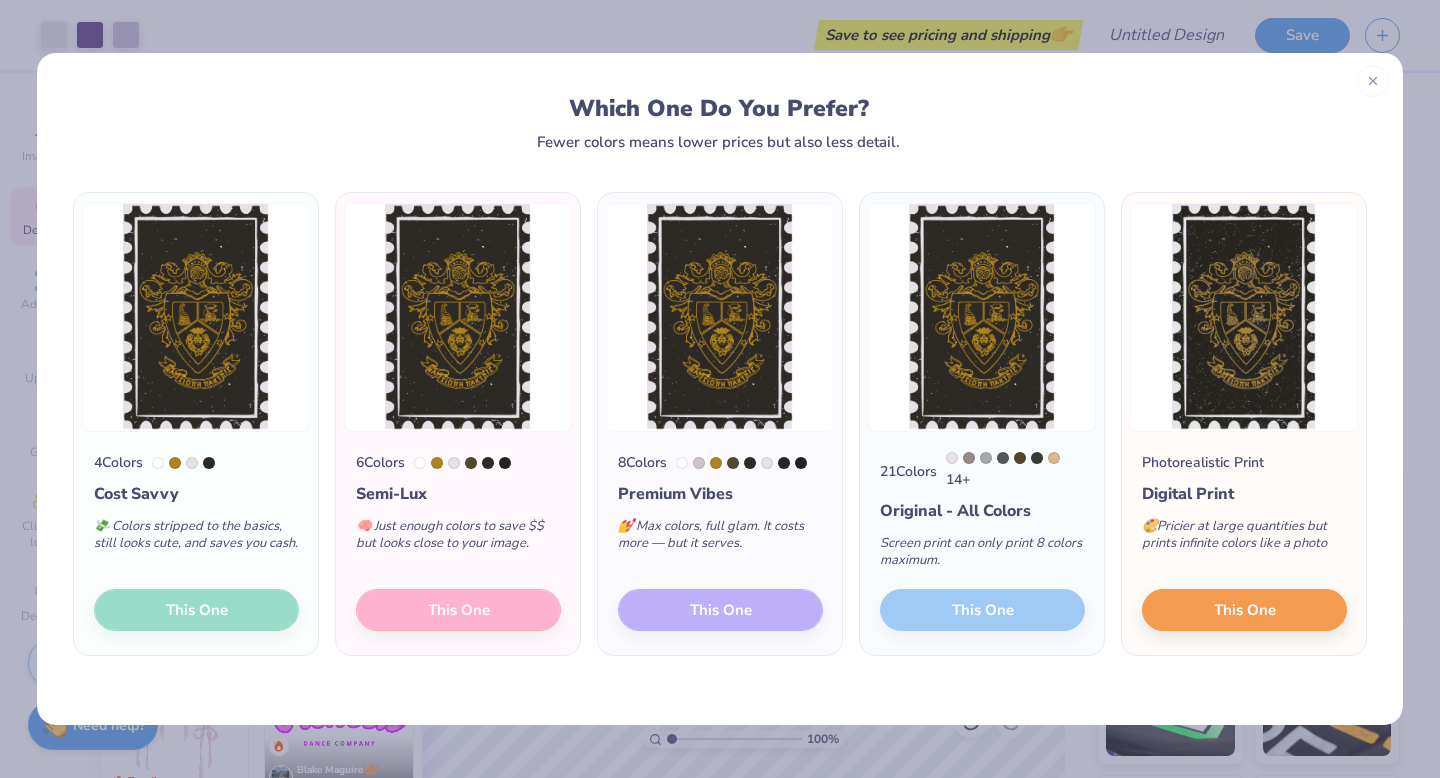 click on "4  Colors Cost Savvy 💸   Colors stripped to the basics, still looks cute, and saves you cash. This One 6  Colors Semi-Lux 🧠   Just enough colors to save $$ but looks close to your image. This One 8  Colors Premium Vibes 💅   Max colors, full glam. It costs more — but it serves. This One 21  Colors 14 + Original - All Colors Screen print can only print 8 colors maximum. This One Photorealistic Print Digital Print 🎨  Pricier at large quantities but prints infinite colors like a photo This One" at bounding box center [720, 424] 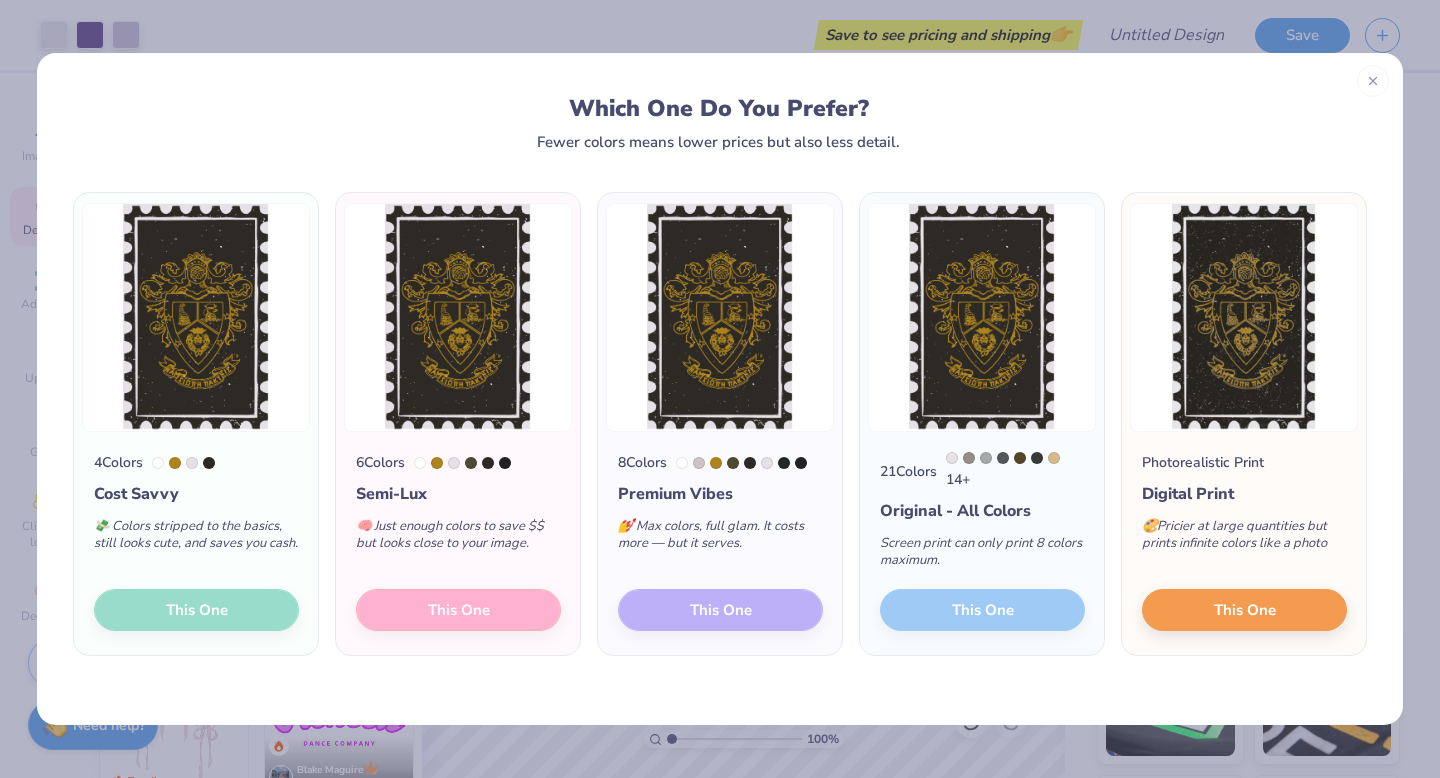 click on "4  Colors Cost Savvy 💸   Colors stripped to the basics, still looks cute, and saves you cash. This One" at bounding box center [196, 543] 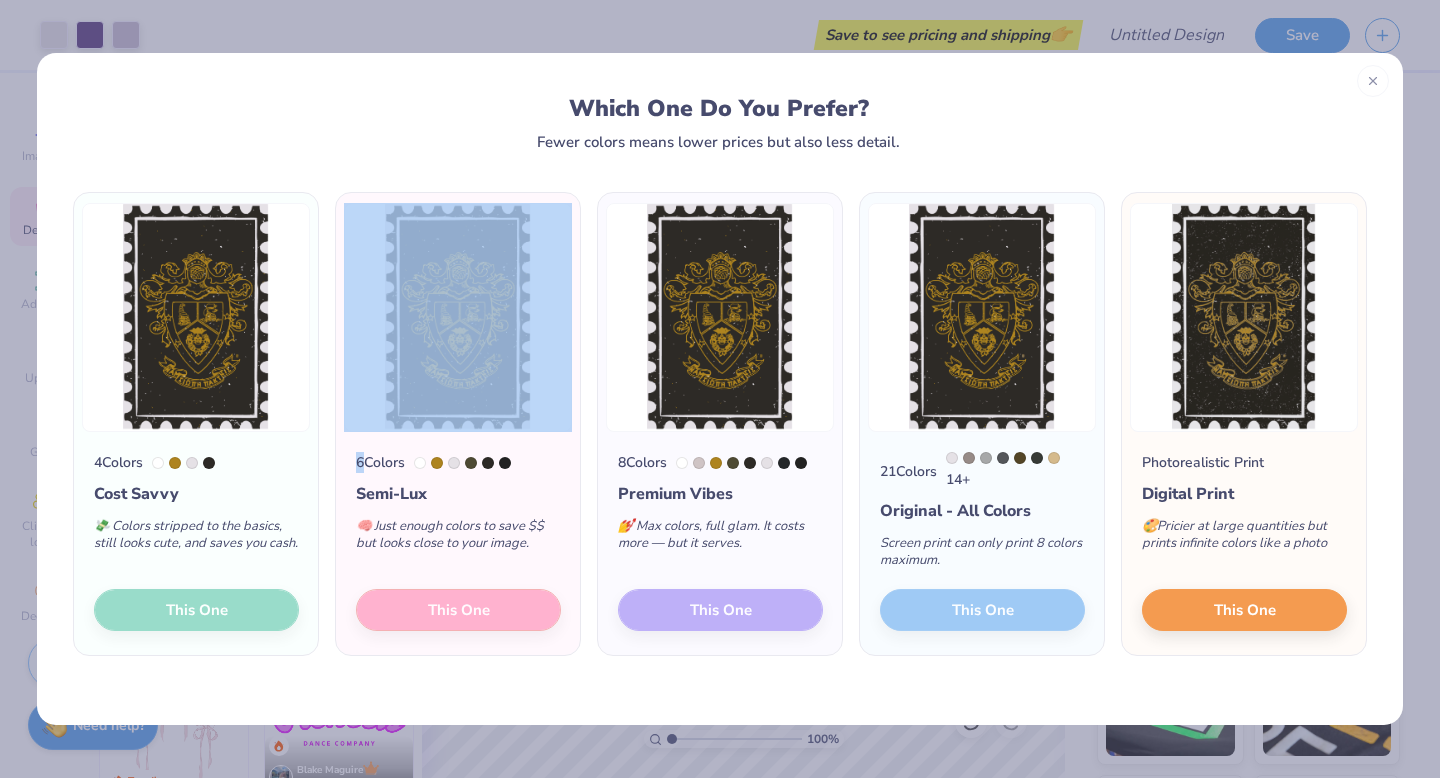 click on "4  Colors Cost Savvy 💸   Colors stripped to the basics, still looks cute, and saves you cash. This One" at bounding box center [196, 543] 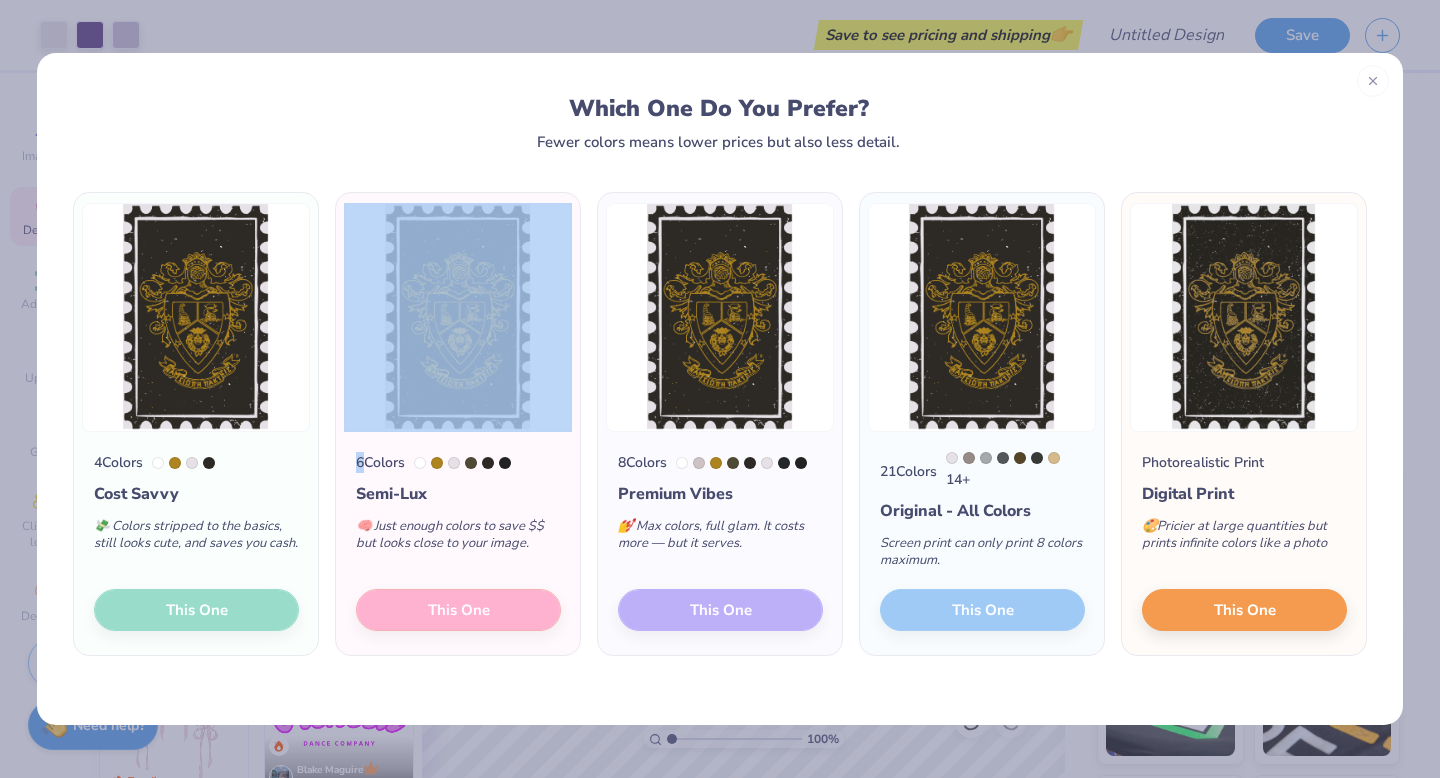 click at bounding box center (196, 317) 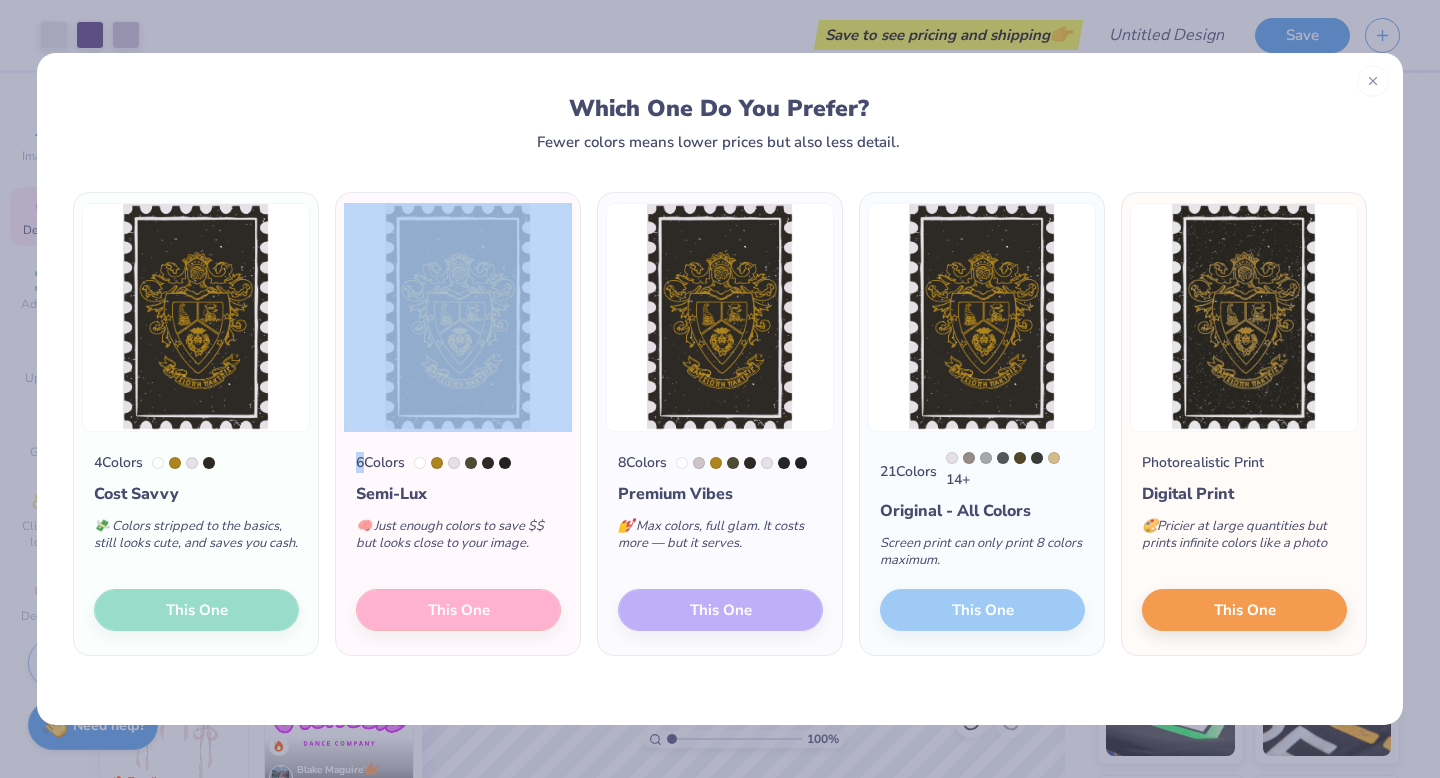 click at bounding box center (196, 317) 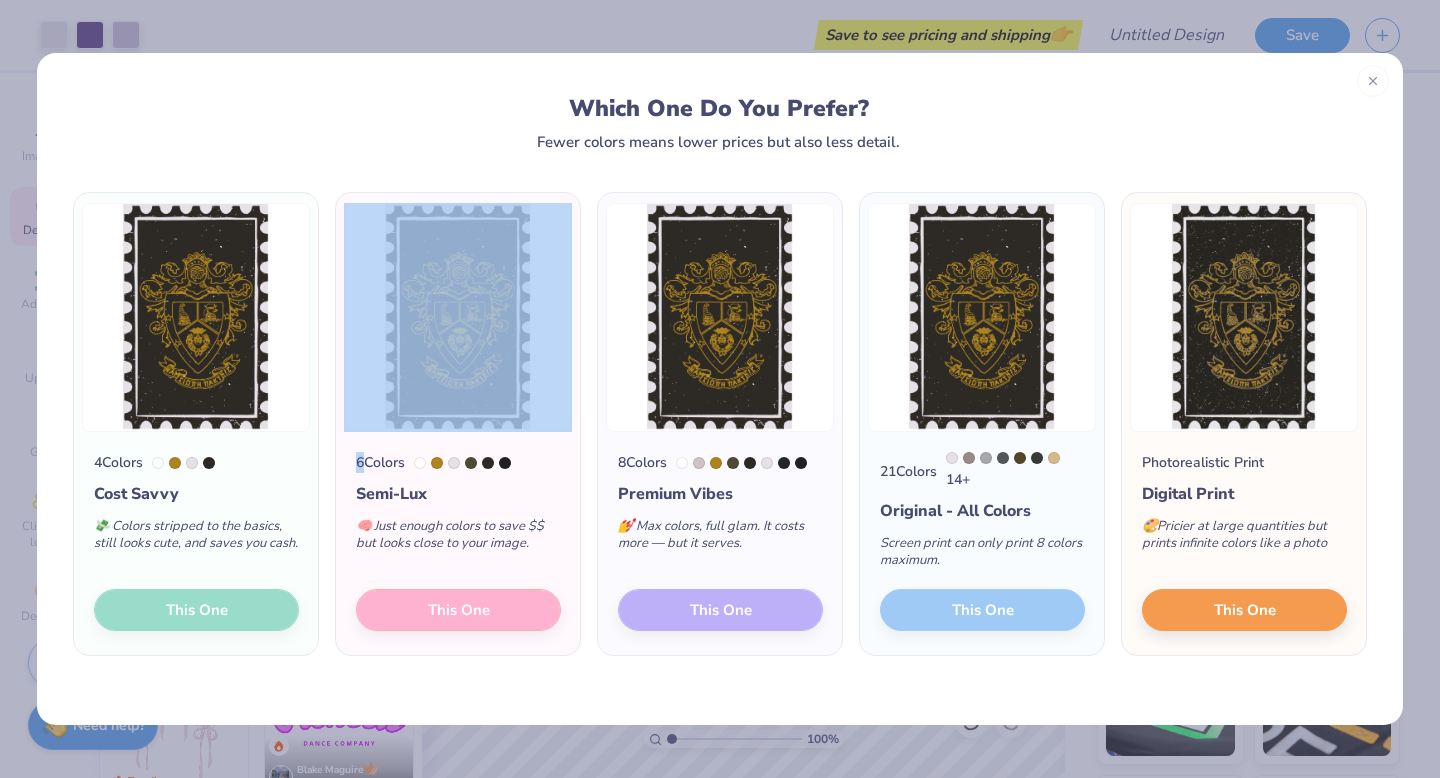 click at bounding box center [196, 317] 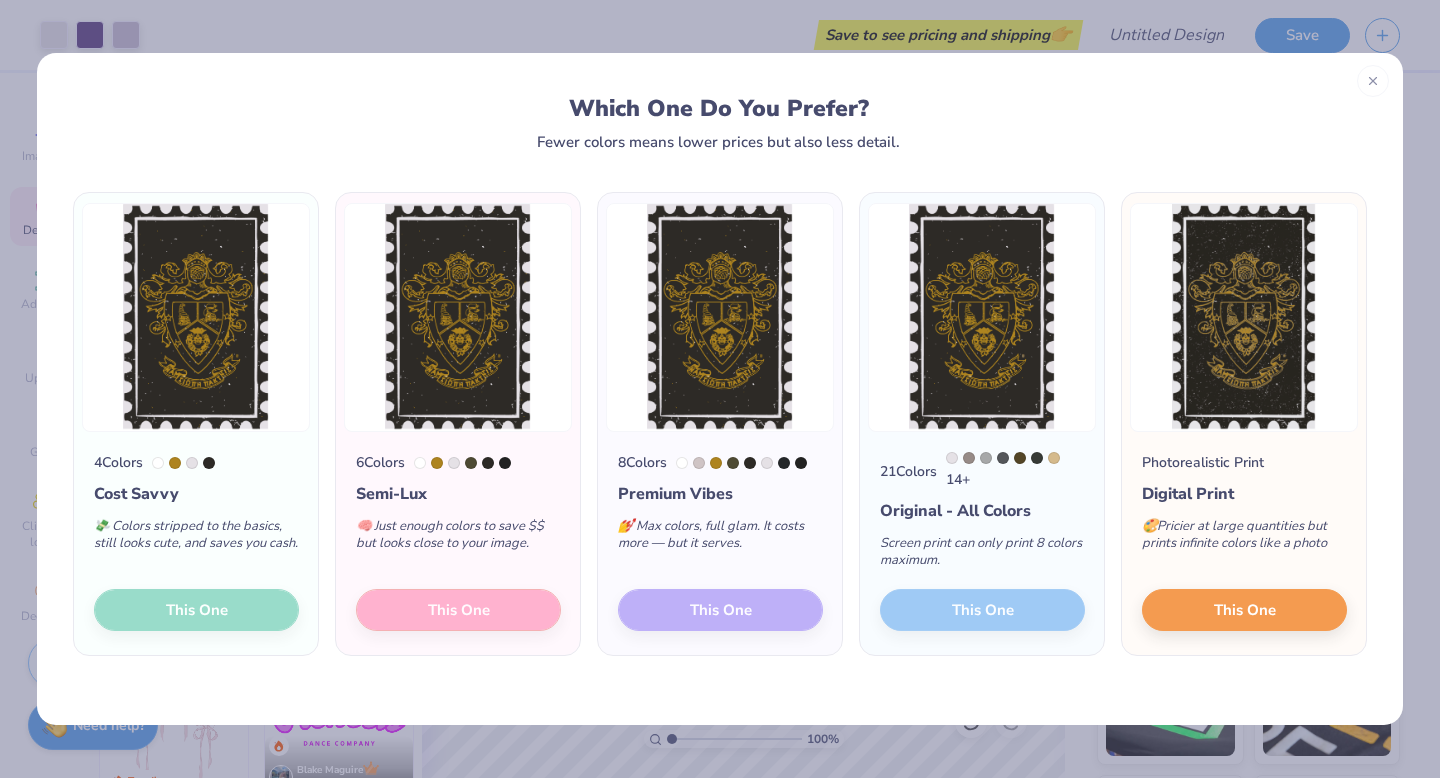 click on "4  Colors Cost Savvy 💸   Colors stripped to the basics, still looks cute, and saves you cash. This One" at bounding box center (196, 543) 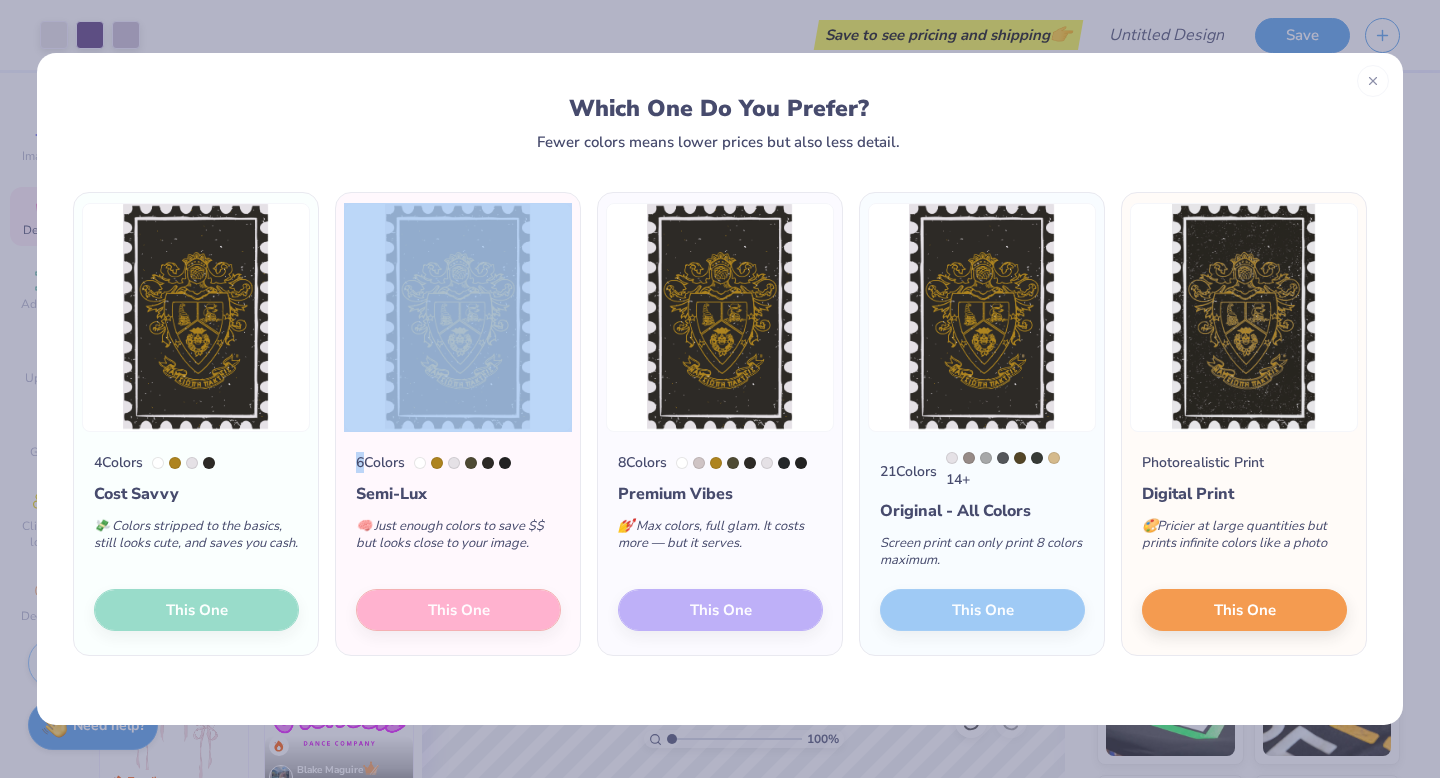 click on "4  Colors Cost Savvy 💸   Colors stripped to the basics, still looks cute, and saves you cash. This One" at bounding box center (196, 543) 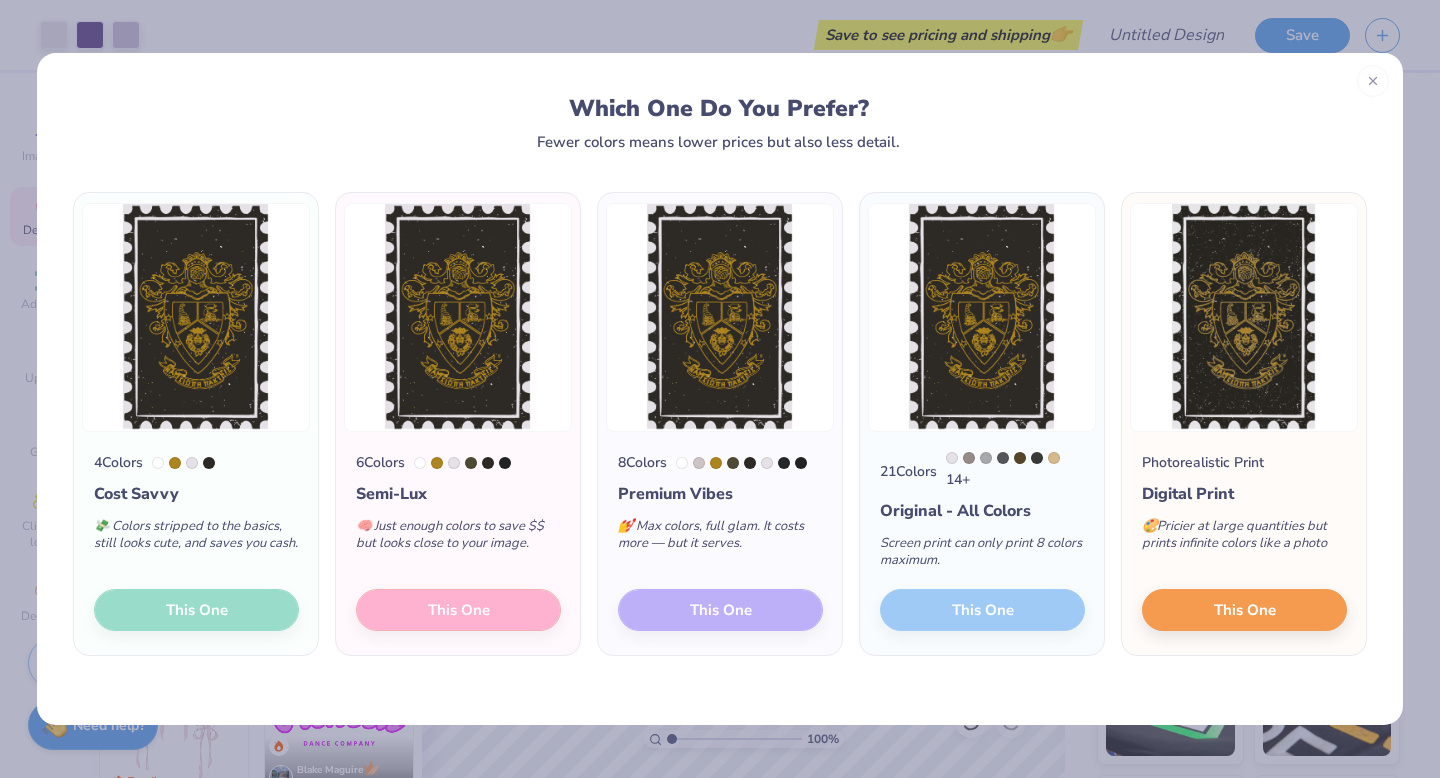 click on "4  Colors Cost Savvy 💸   Colors stripped to the basics, still looks cute, and saves you cash. This One" at bounding box center [196, 543] 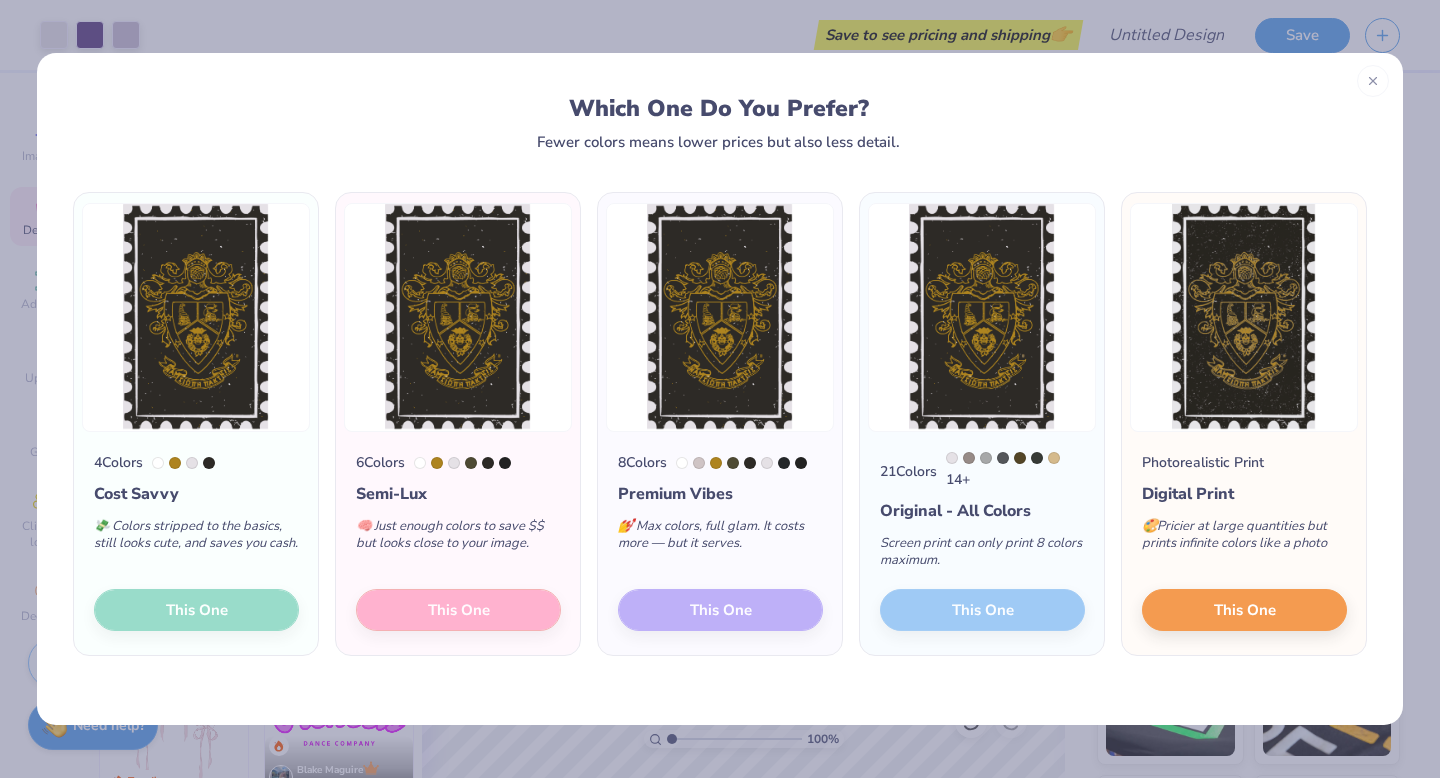 click on "6  Colors Semi-Lux 🧠   Just enough colors to save $$ but looks close to your image. This One" at bounding box center (458, 543) 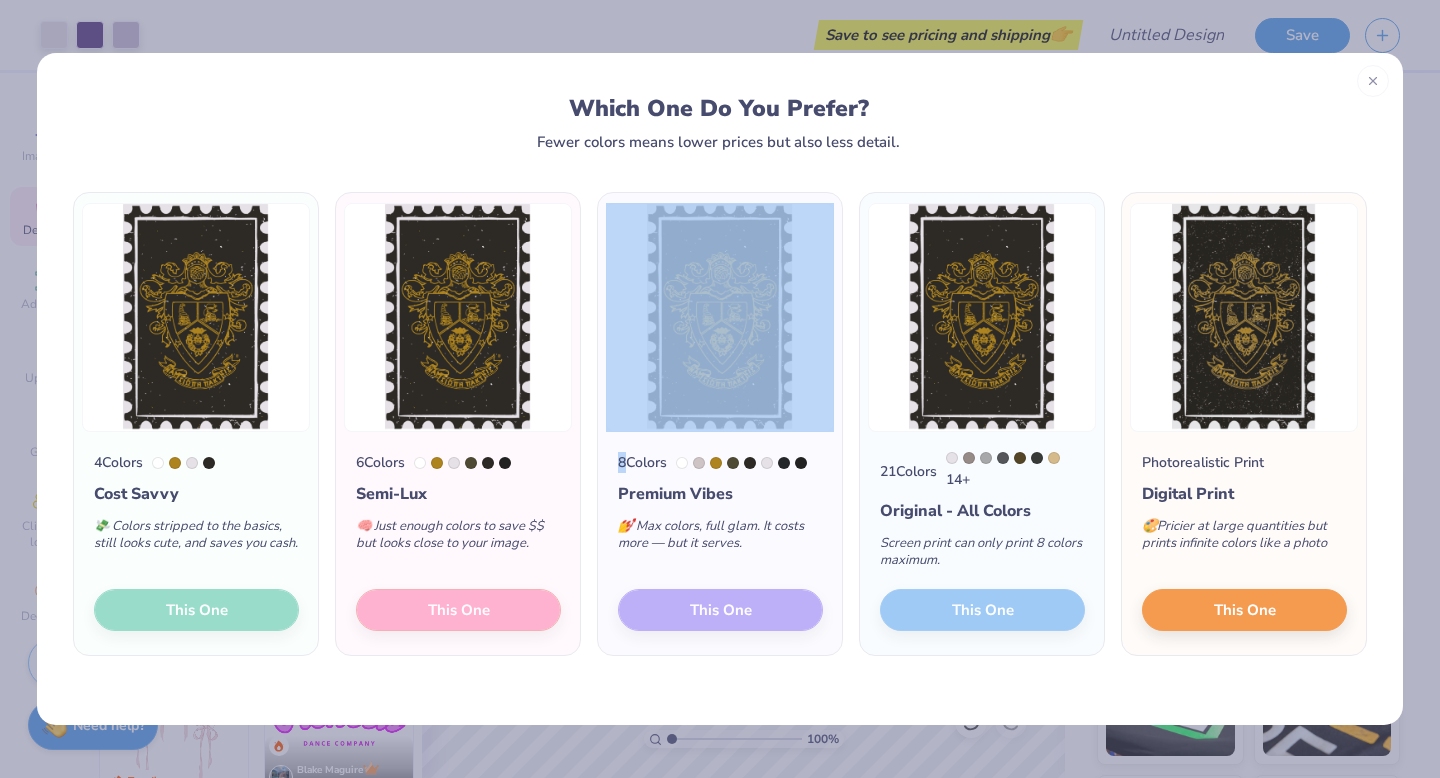 click on "6  Colors Semi-Lux 🧠   Just enough colors to save $$ but looks close to your image. This One" at bounding box center [458, 543] 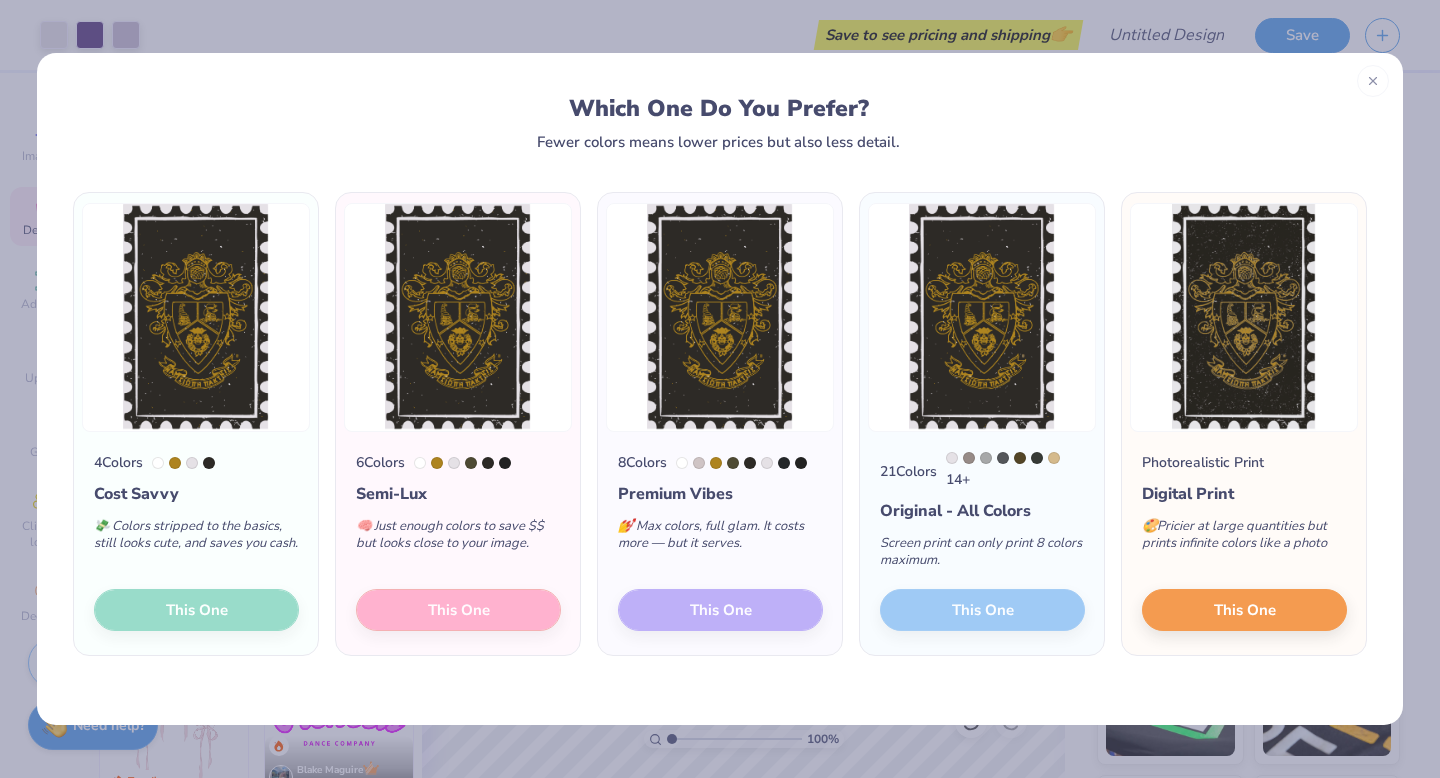 click on "💅   Max colors, full glam. It costs more — but it serves." at bounding box center [720, 539] 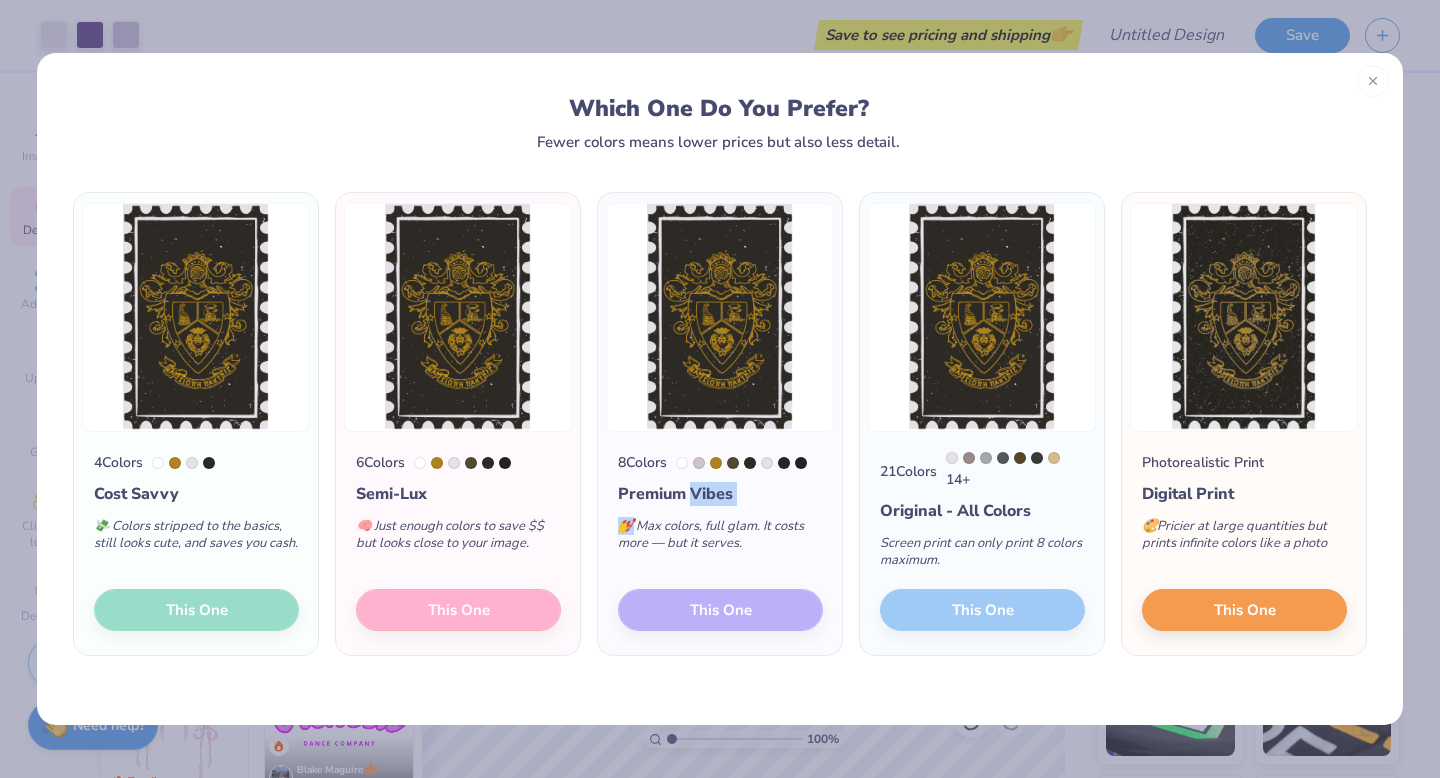 click on "💅   Max colors, full glam. It costs more — but it serves." at bounding box center (720, 539) 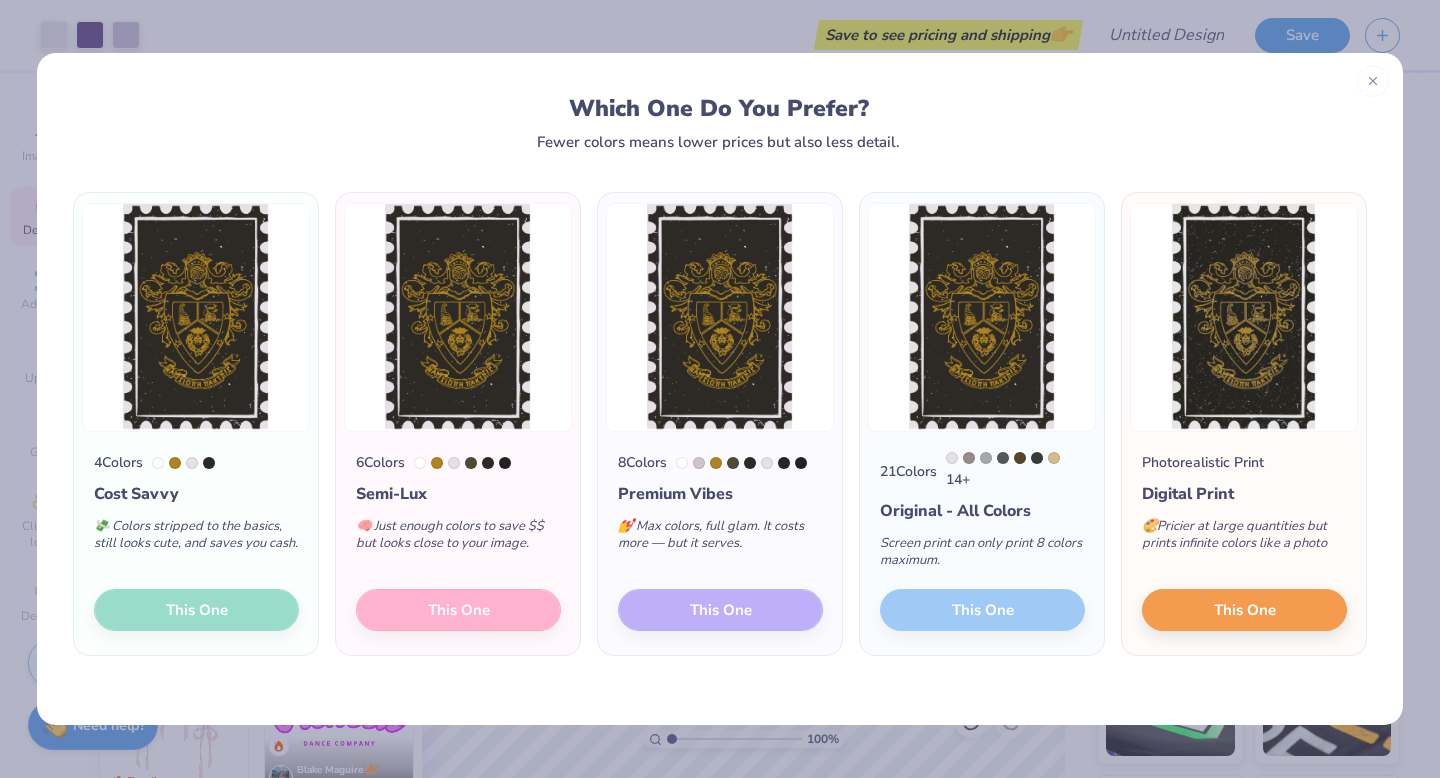 click on "💅   Max colors, full glam. It costs more — but it serves." at bounding box center [720, 539] 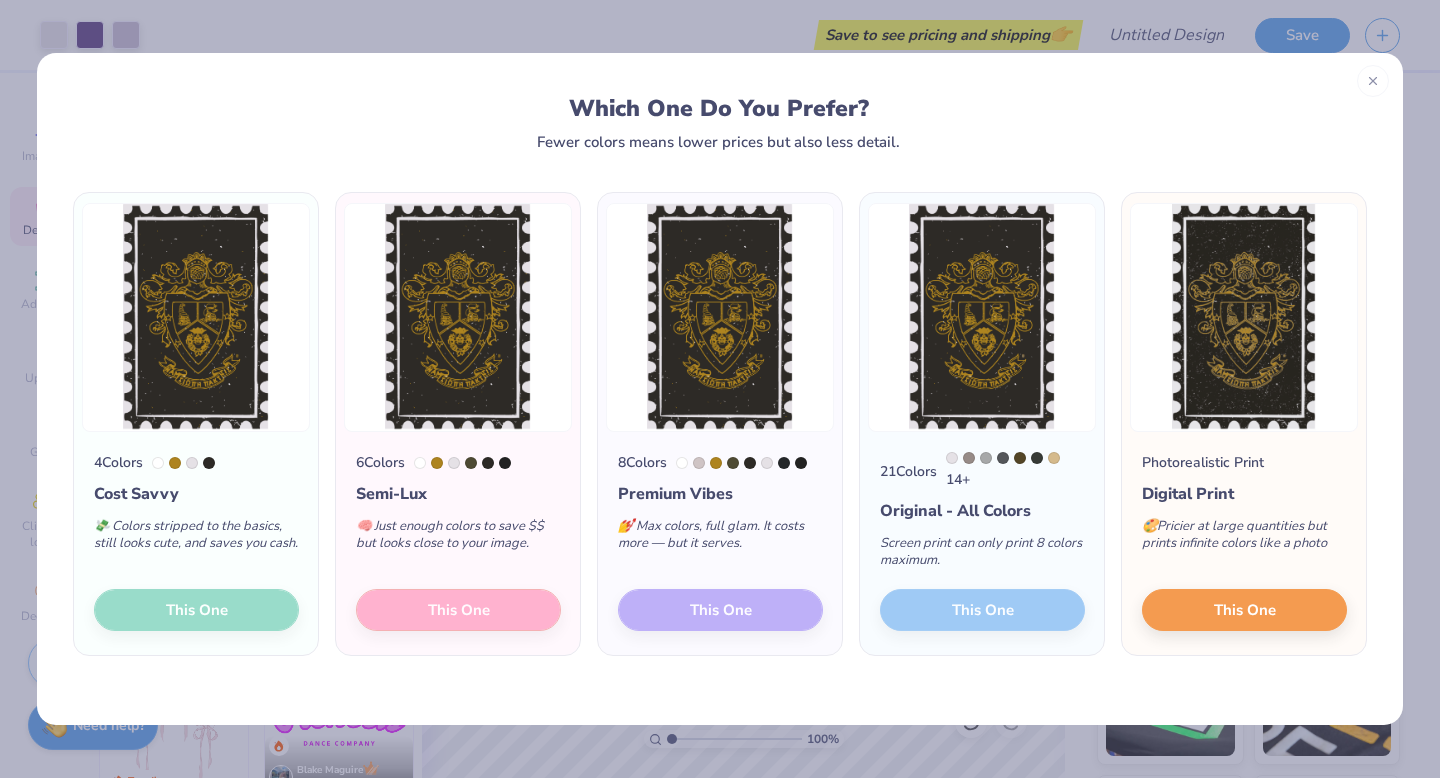 click on "8  Colors Premium Vibes 💅   Max colors, full glam. It costs more — but it serves. This One" at bounding box center (720, 543) 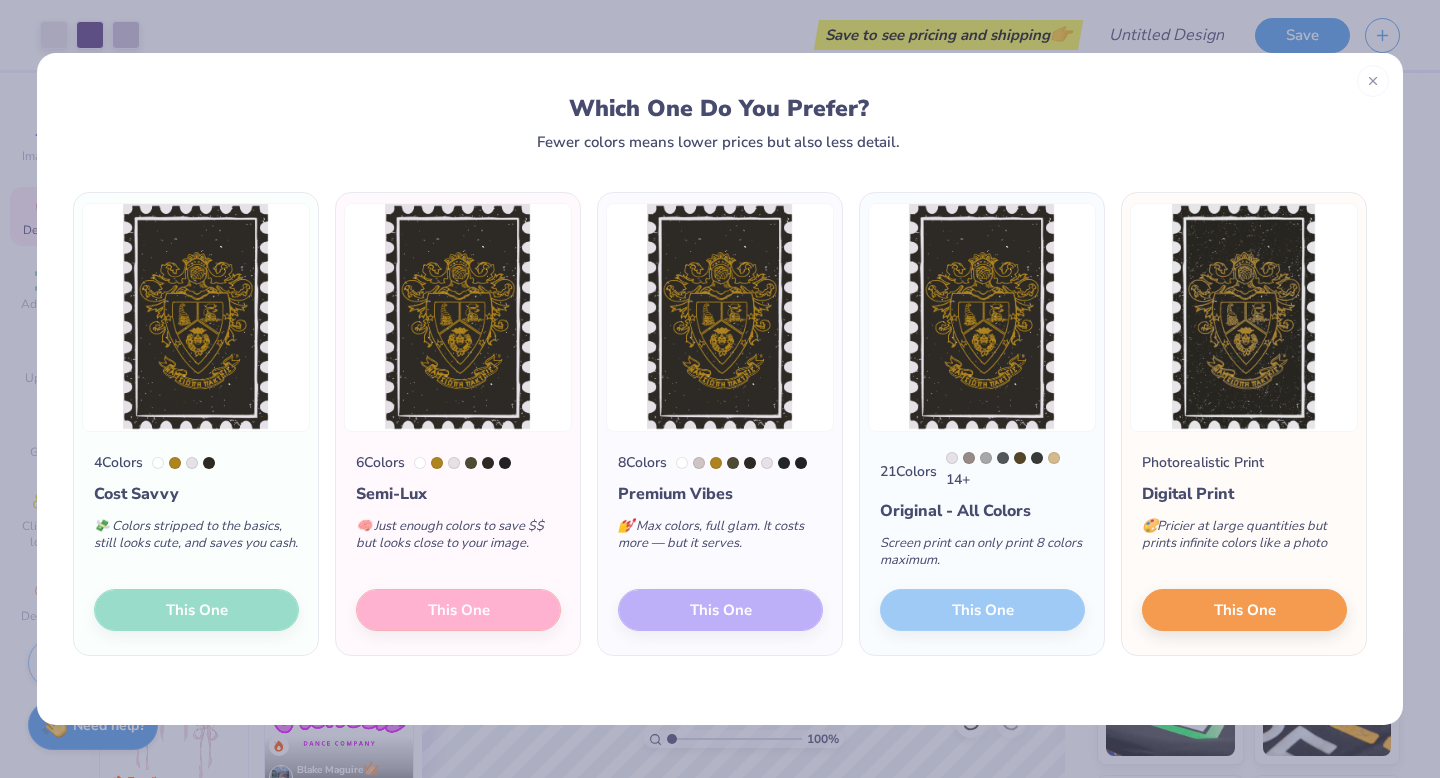 click on "21  Colors 14 + Original - All Colors Screen print can only print 8 colors maximum. This One" at bounding box center (982, 543) 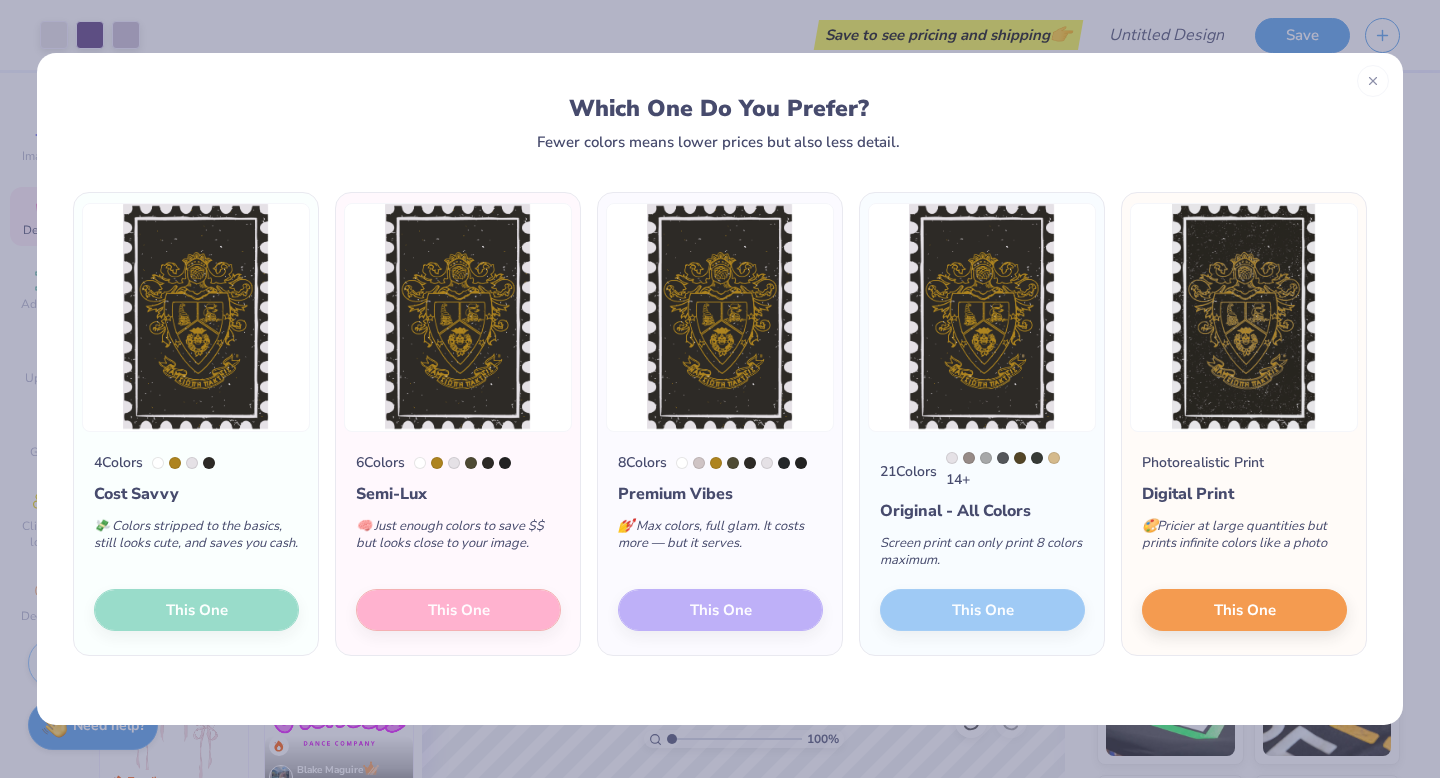click on "4  Colors Cost Savvy 💸   Colors stripped to the basics, still looks cute, and saves you cash. This One" at bounding box center [196, 543] 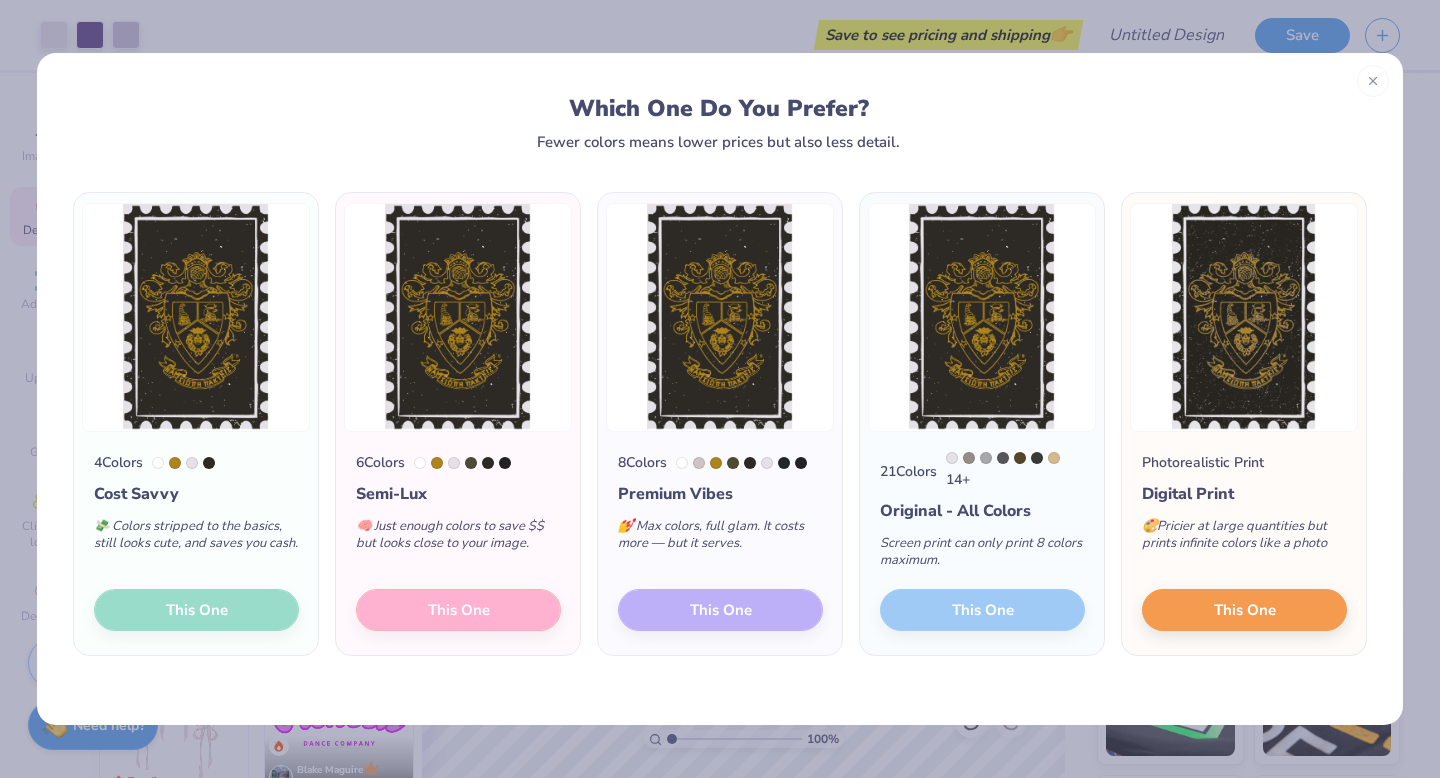 click on "4  Colors Cost Savvy 💸   Colors stripped to the basics, still looks cute, and saves you cash. This One" at bounding box center [196, 543] 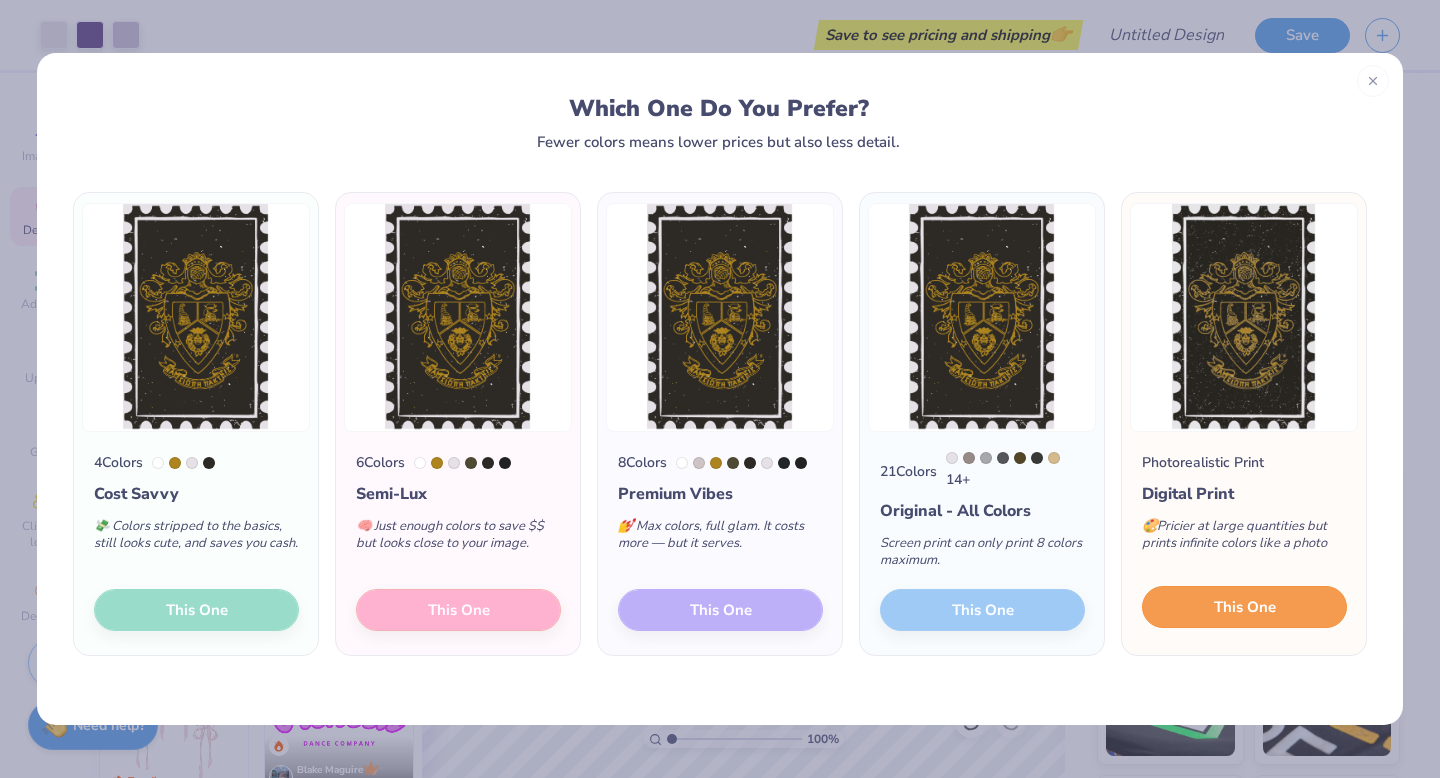 click on "This One" at bounding box center [1245, 607] 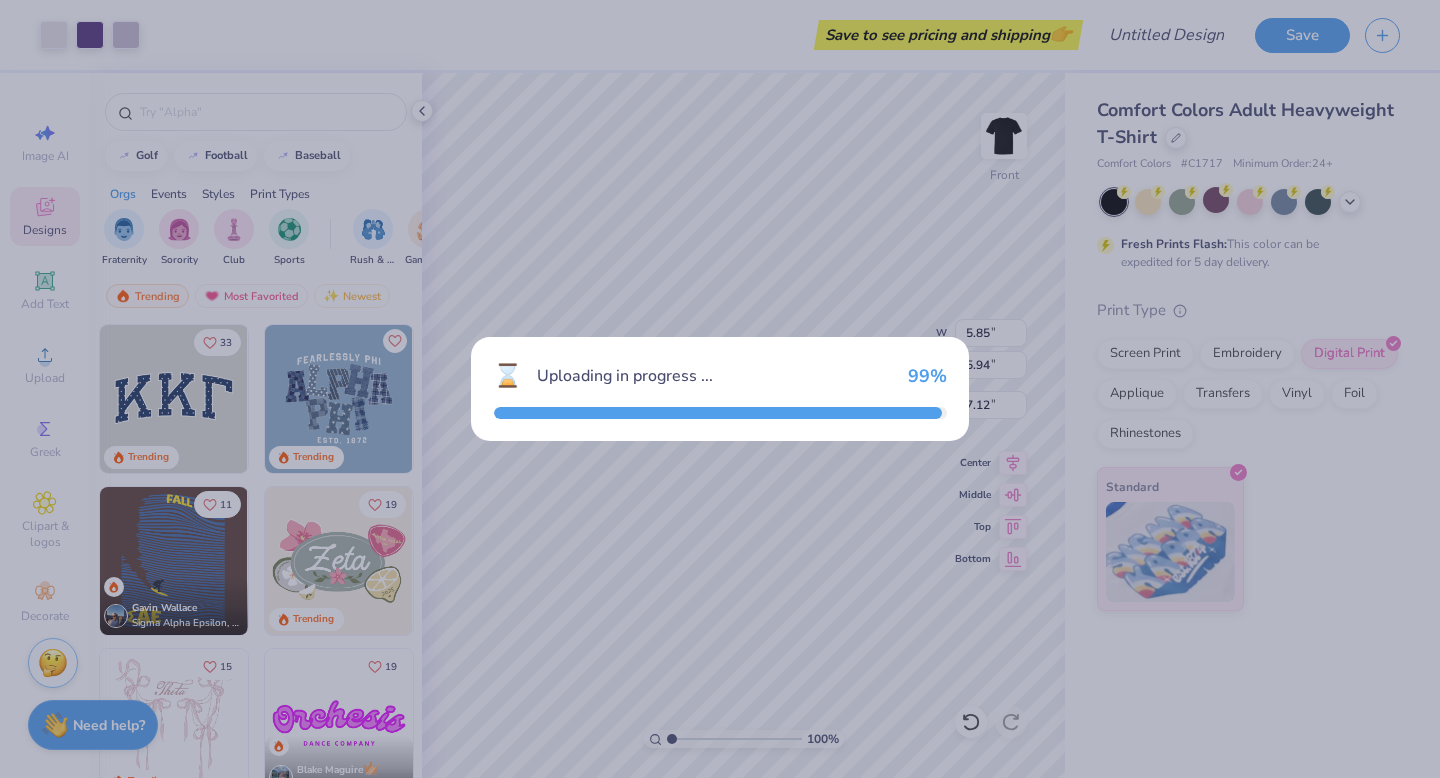 type on "11.50" 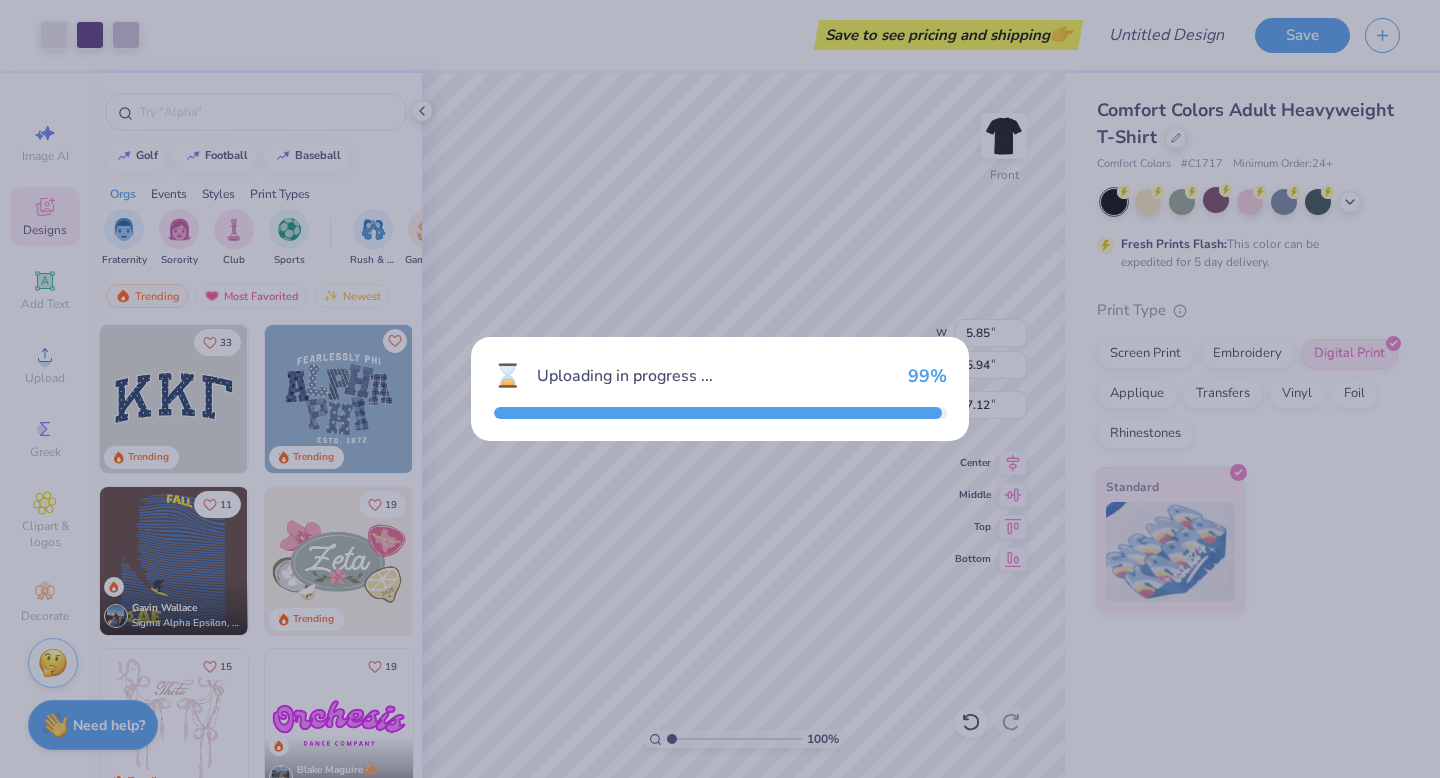 type on "18.00" 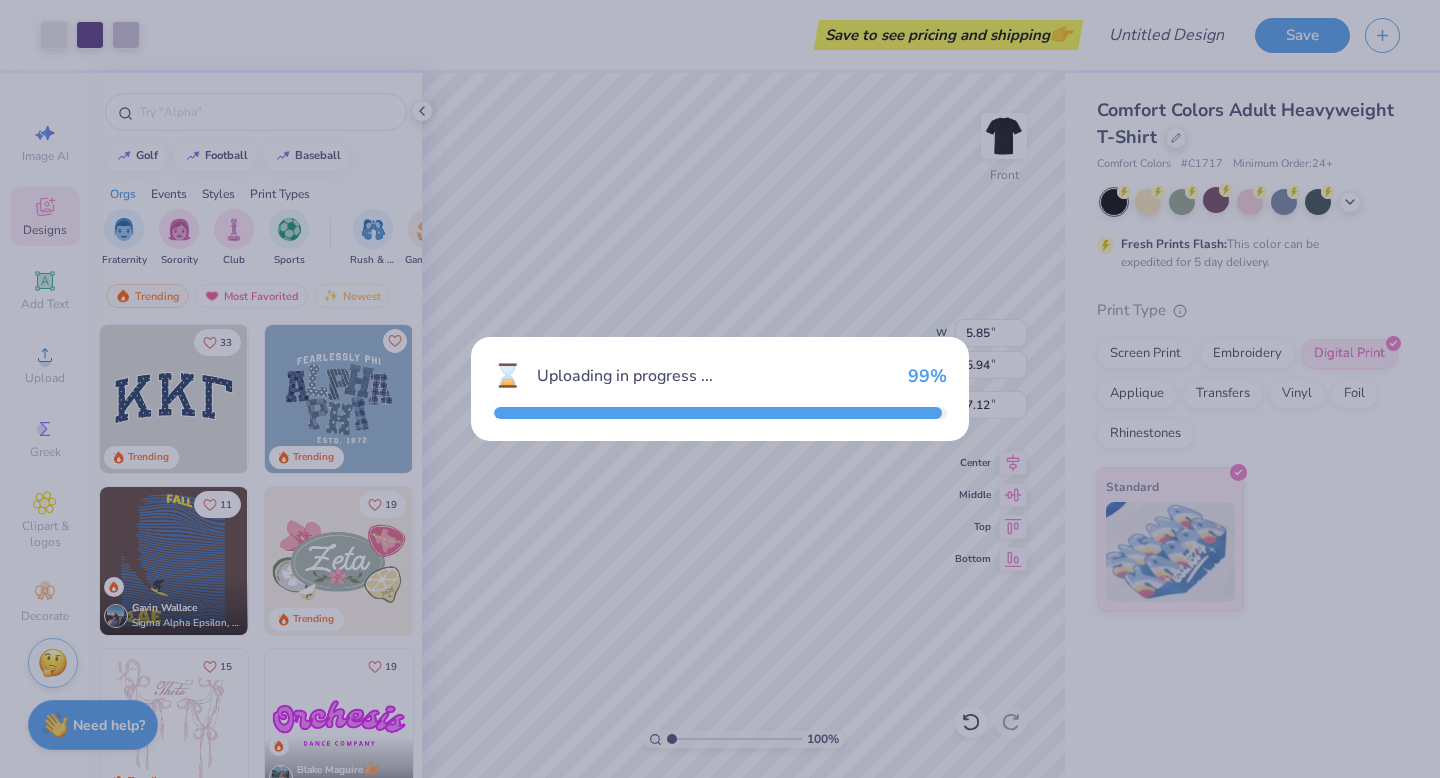 type on "4.75" 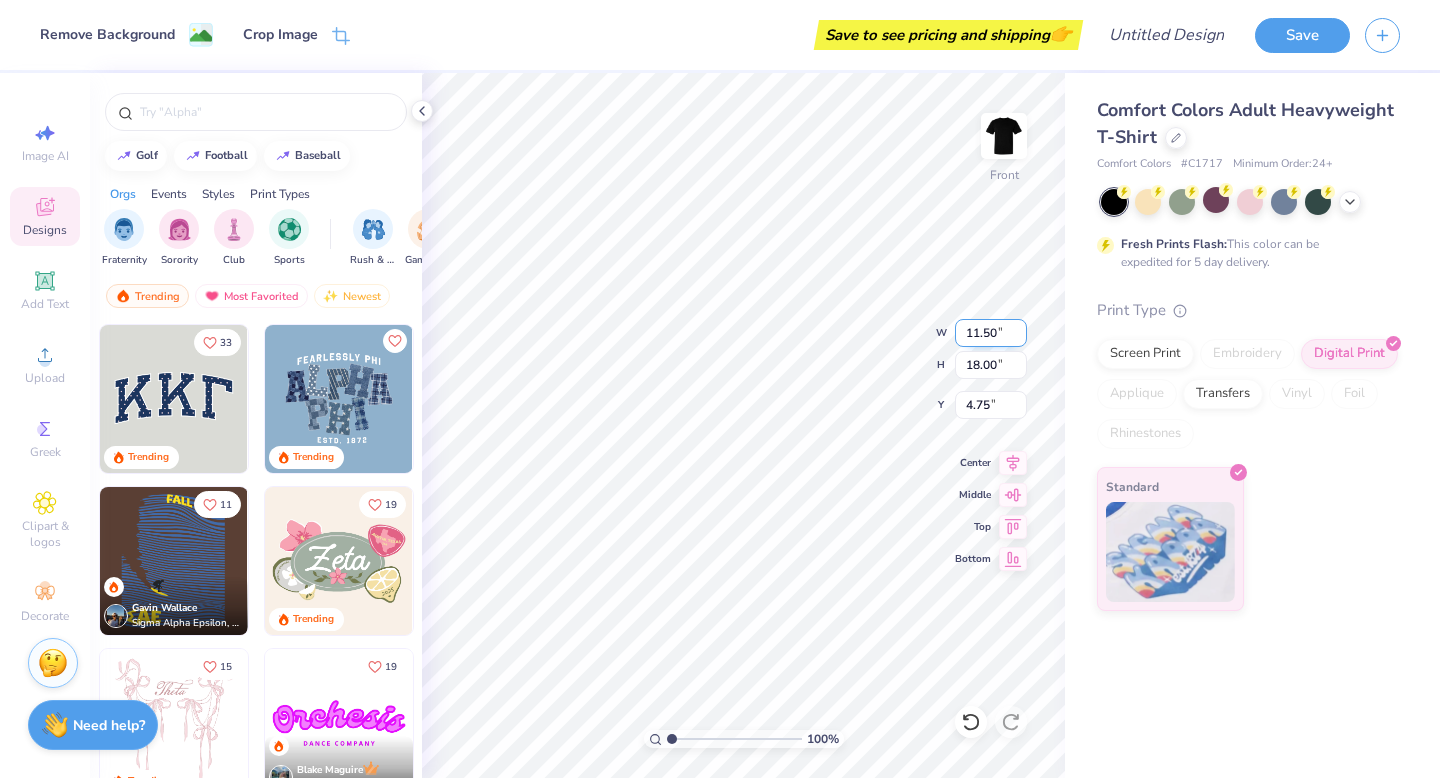 type on "6.67" 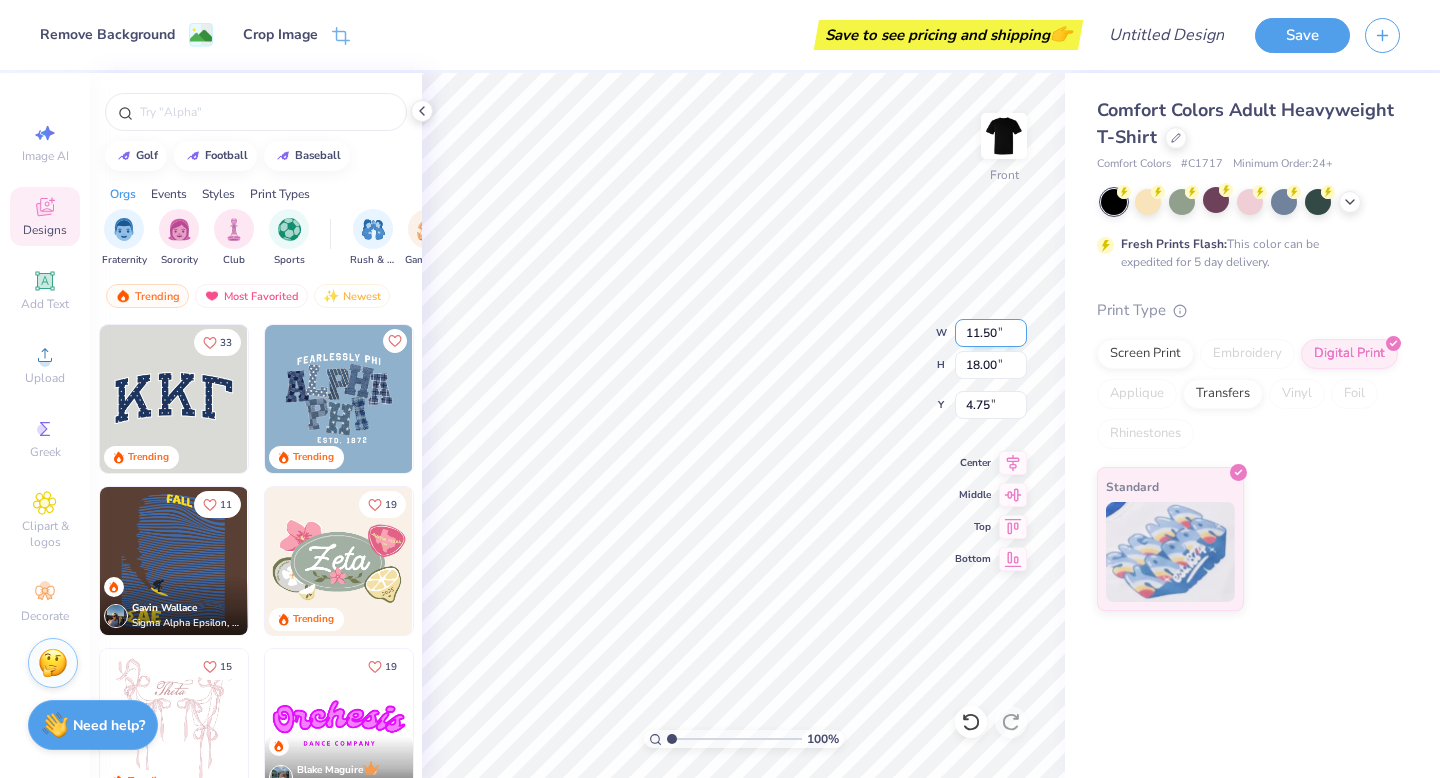 type on "10.44" 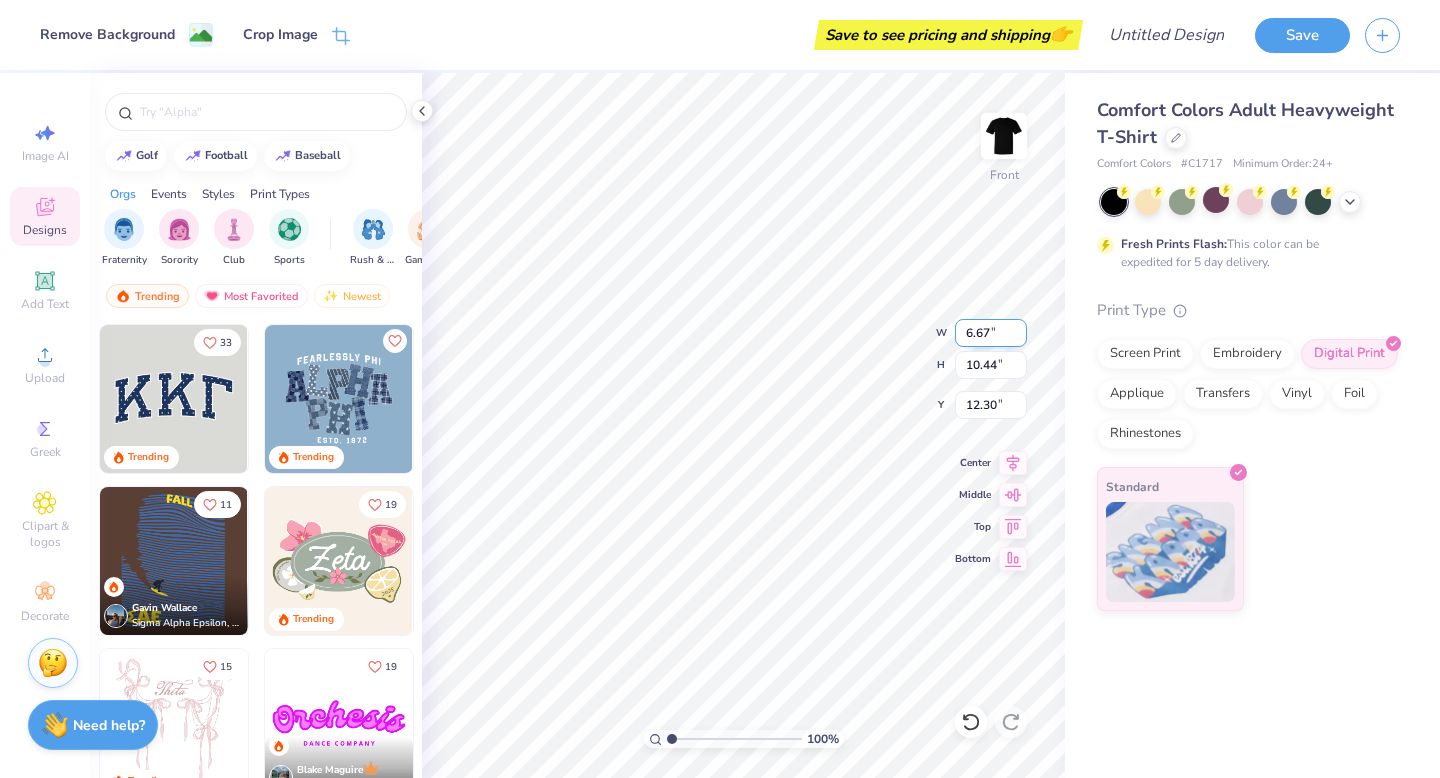 type on "13.07" 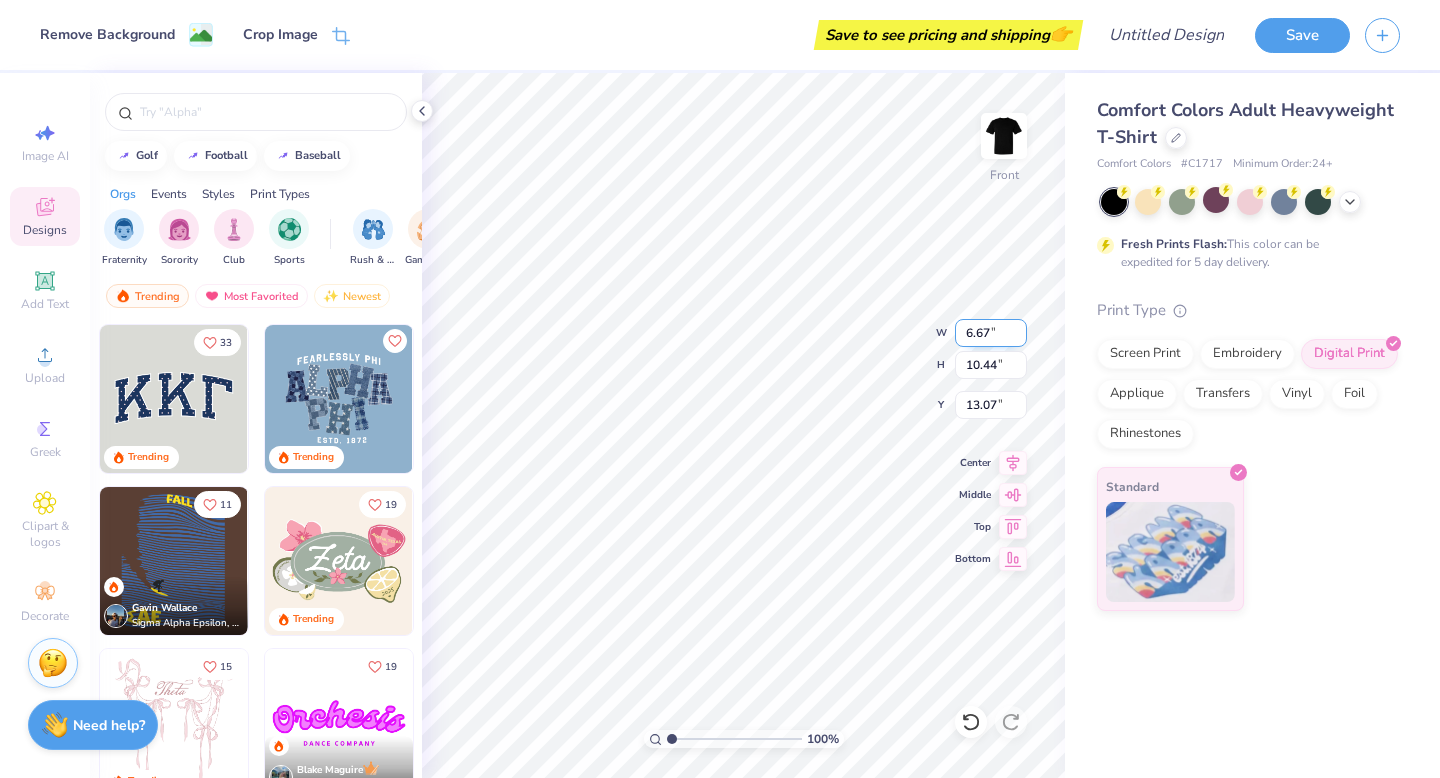 type on "5.85" 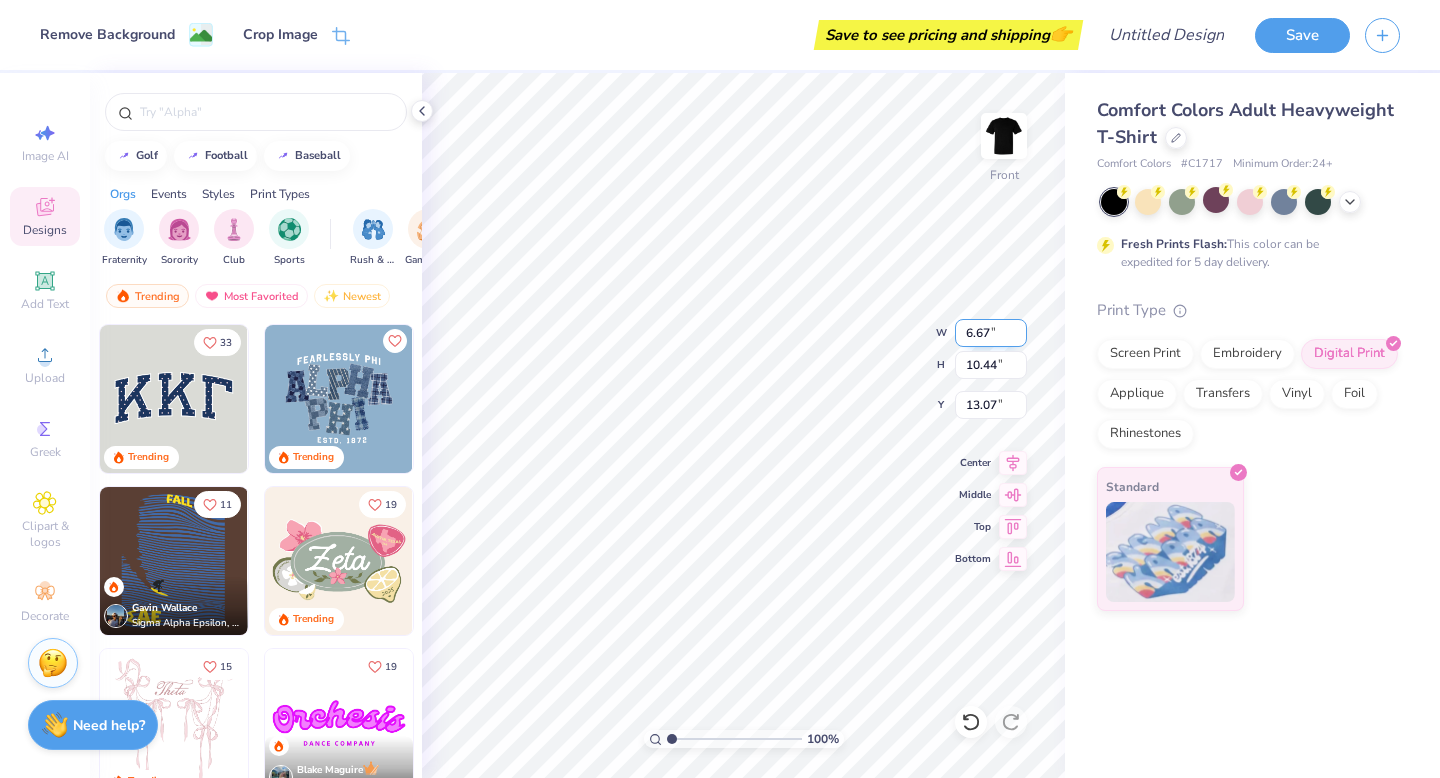 type on "5.94" 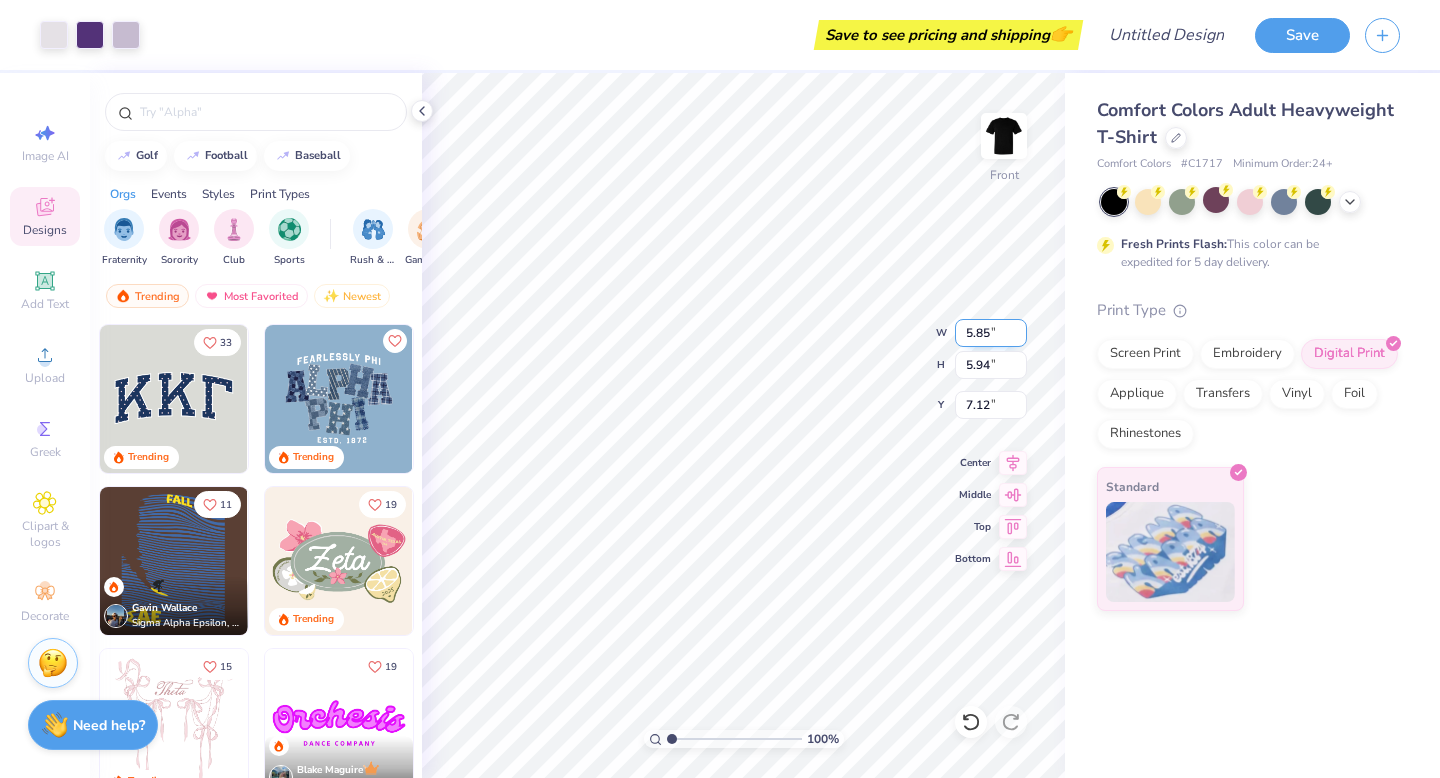 type on "4.04" 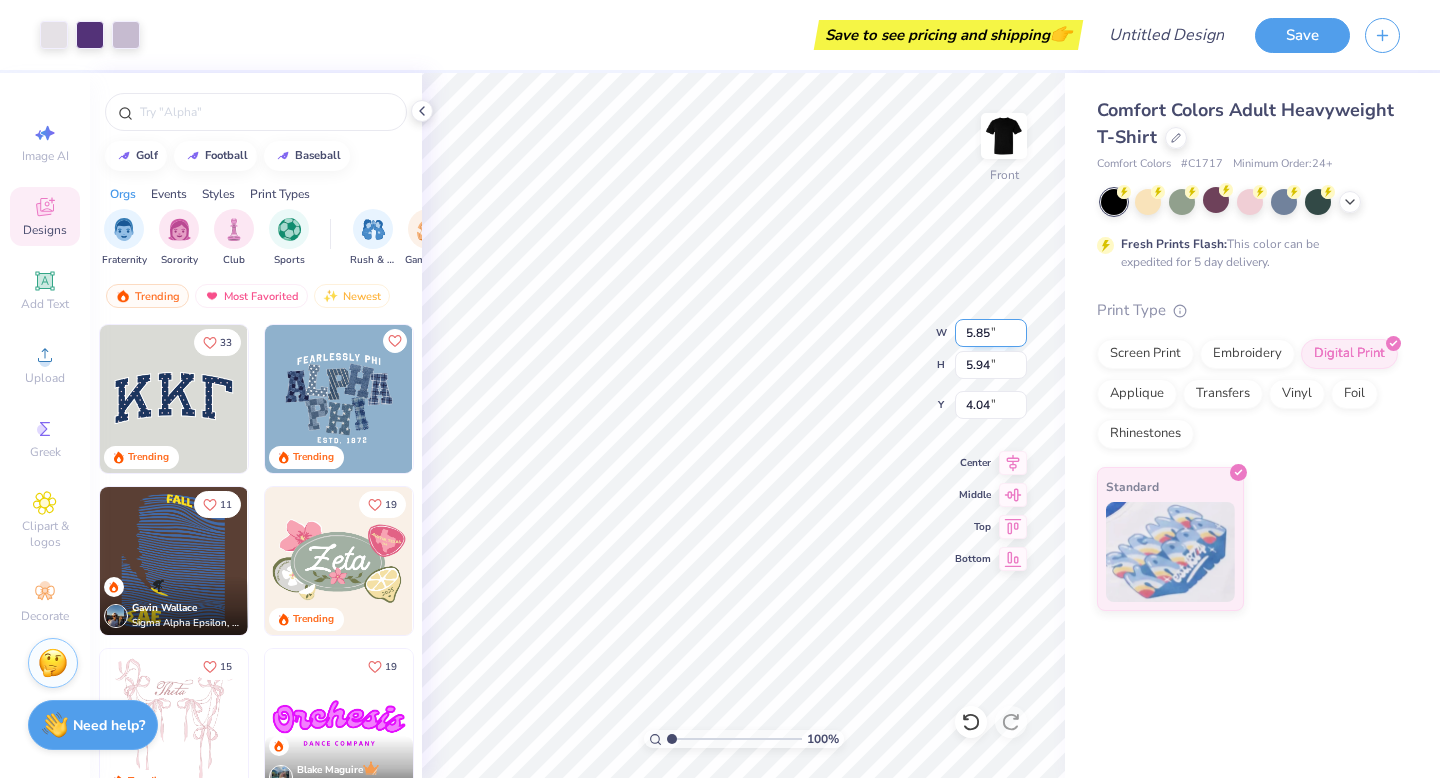 type on "6.67" 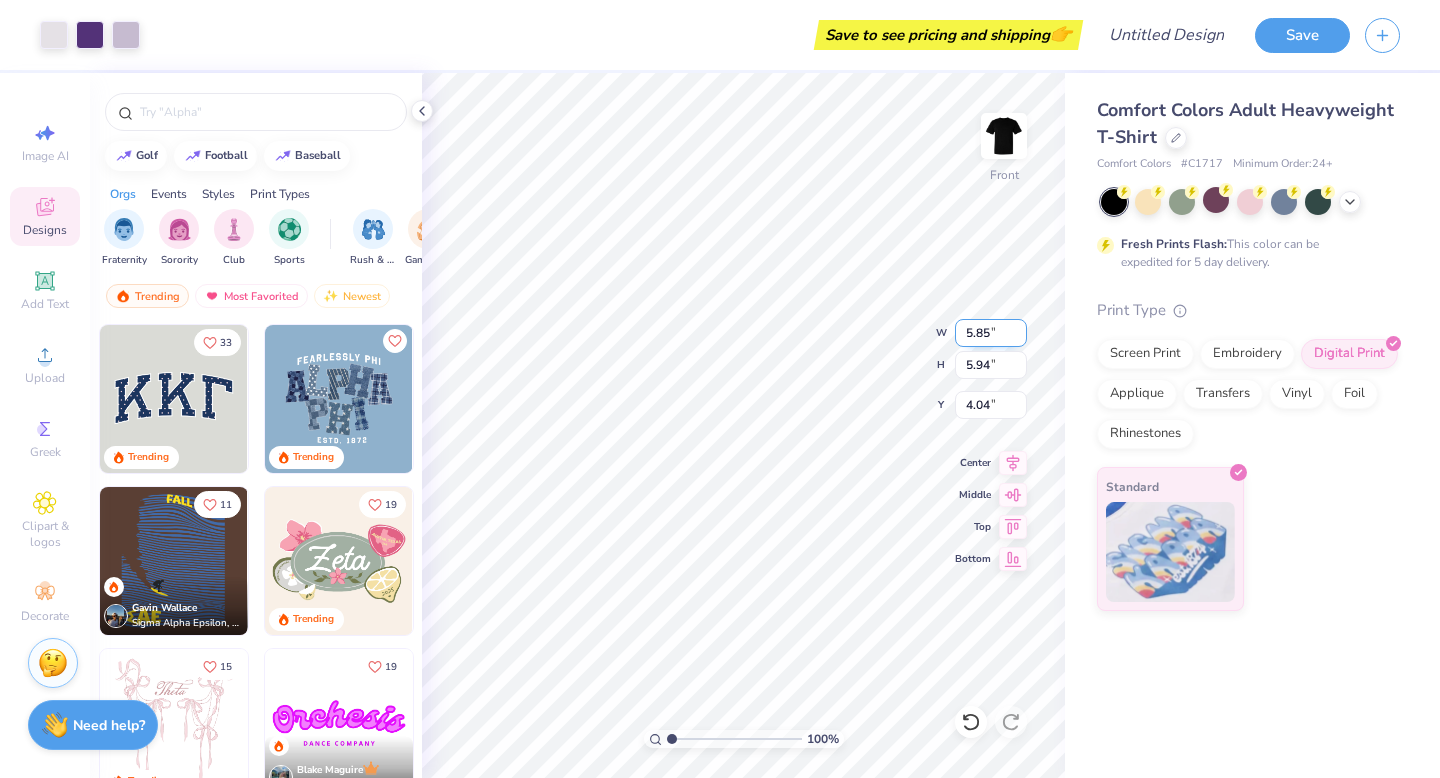 type on "10.44" 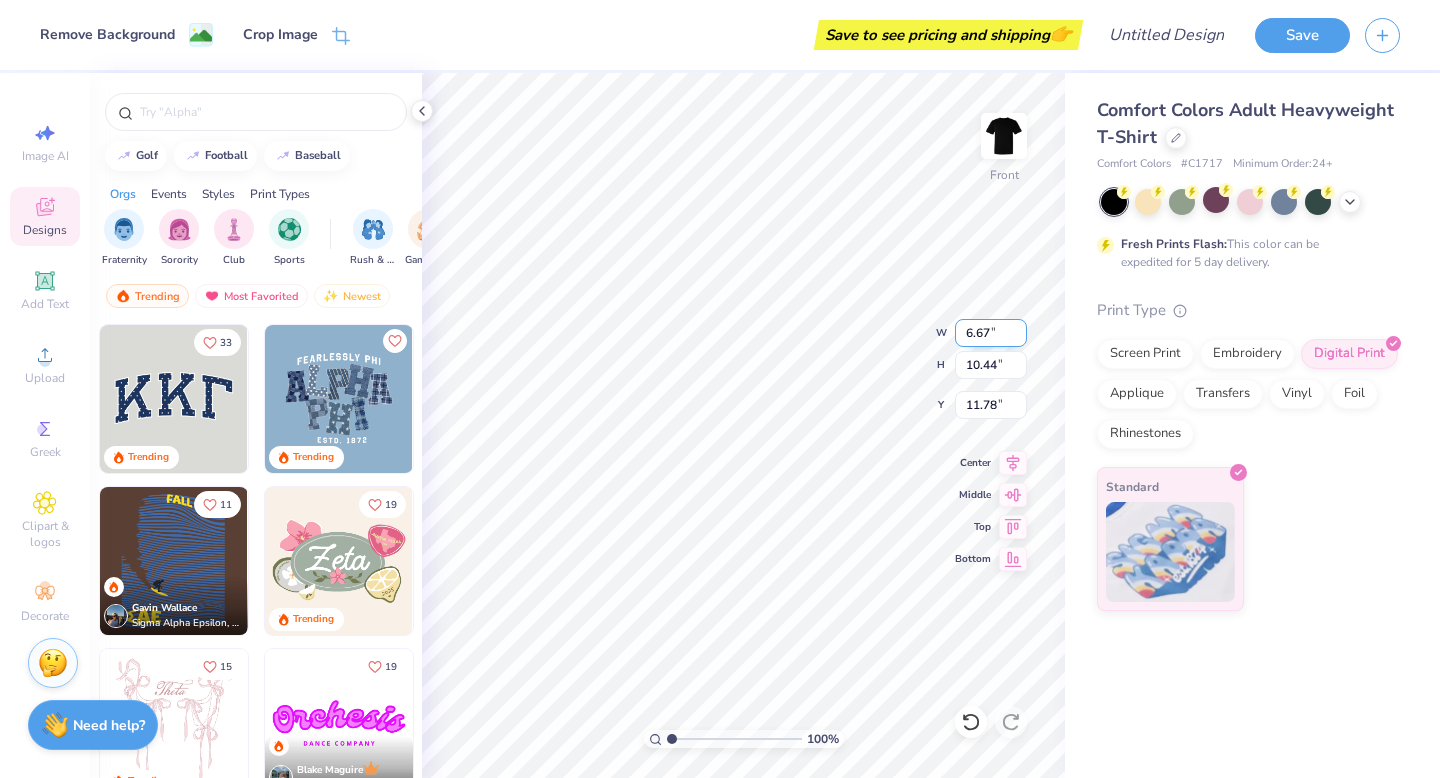 type on "11.79" 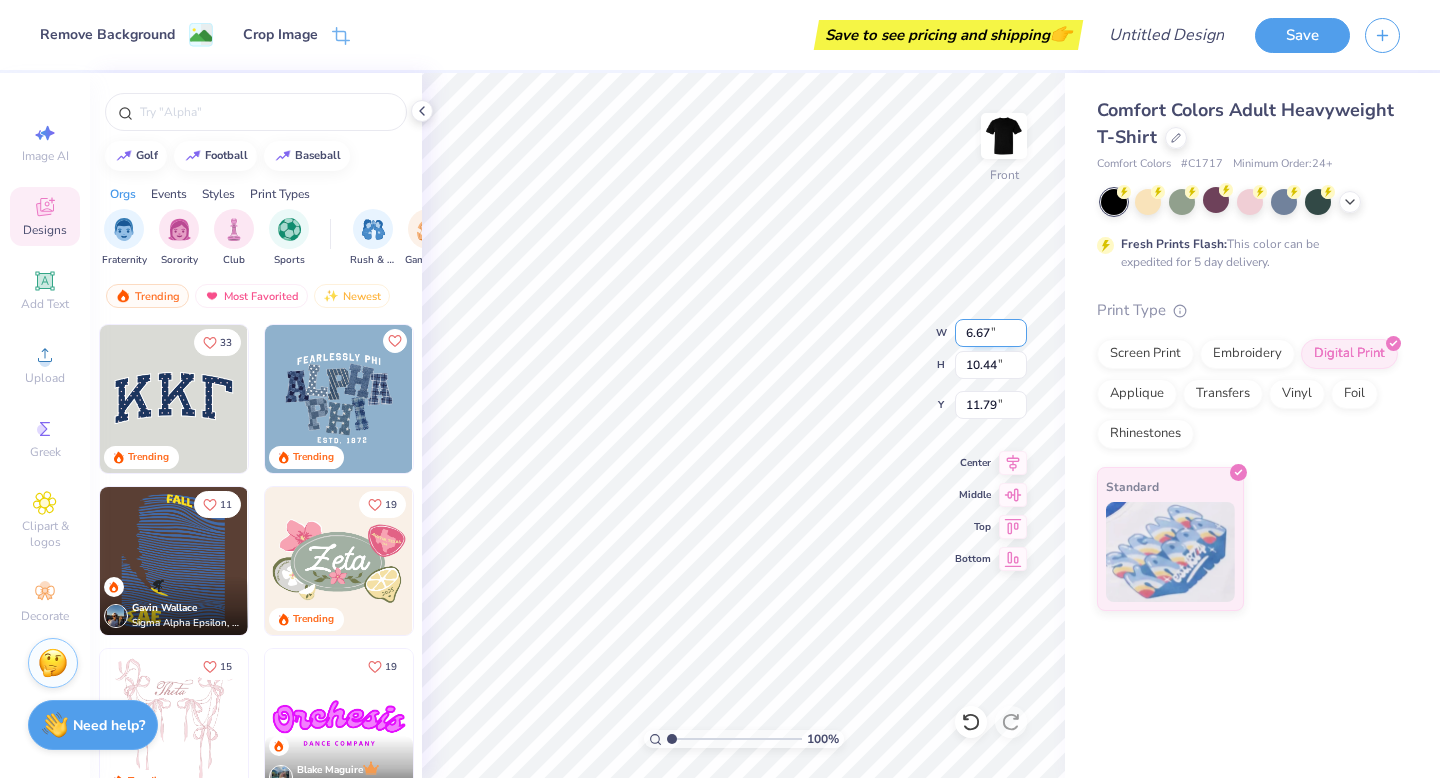 type on "6.31" 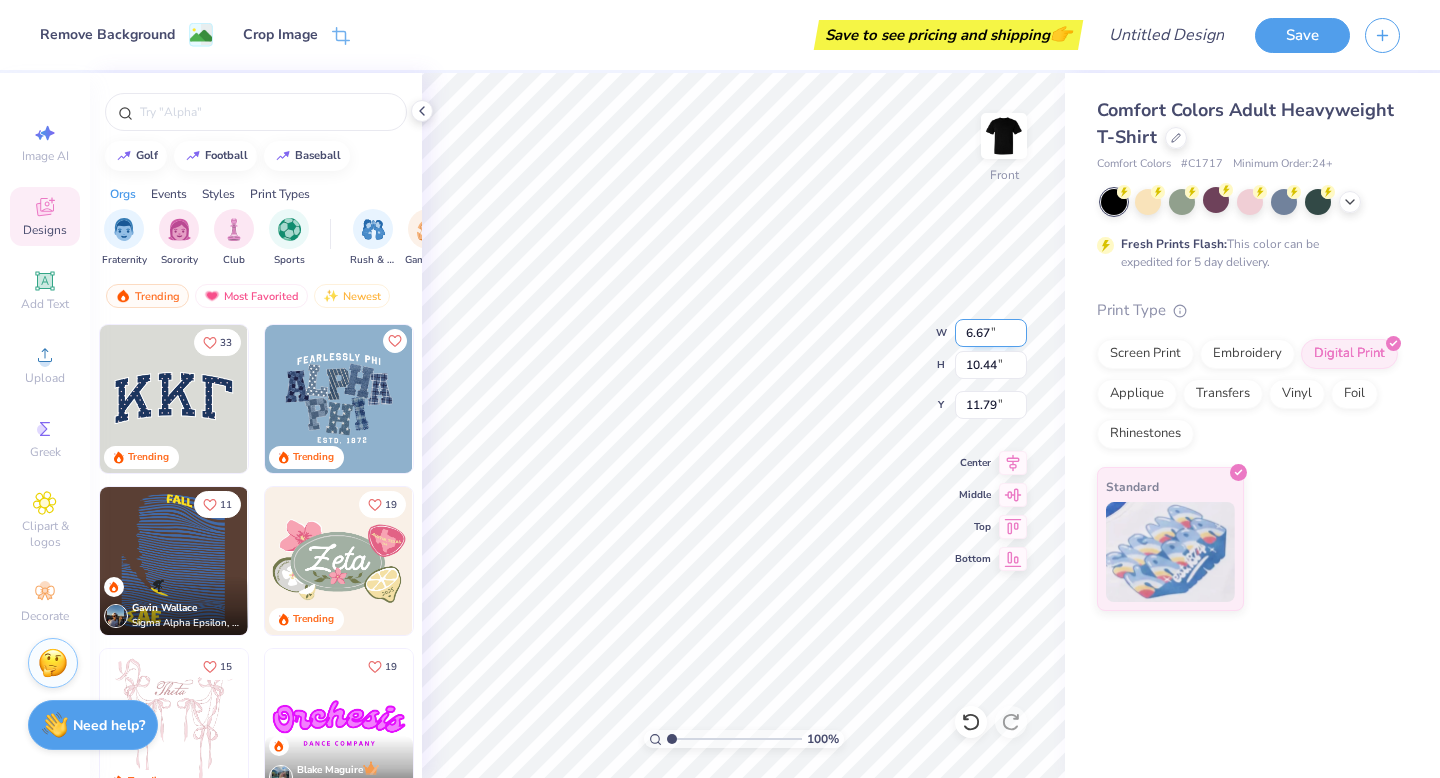type on "9.70" 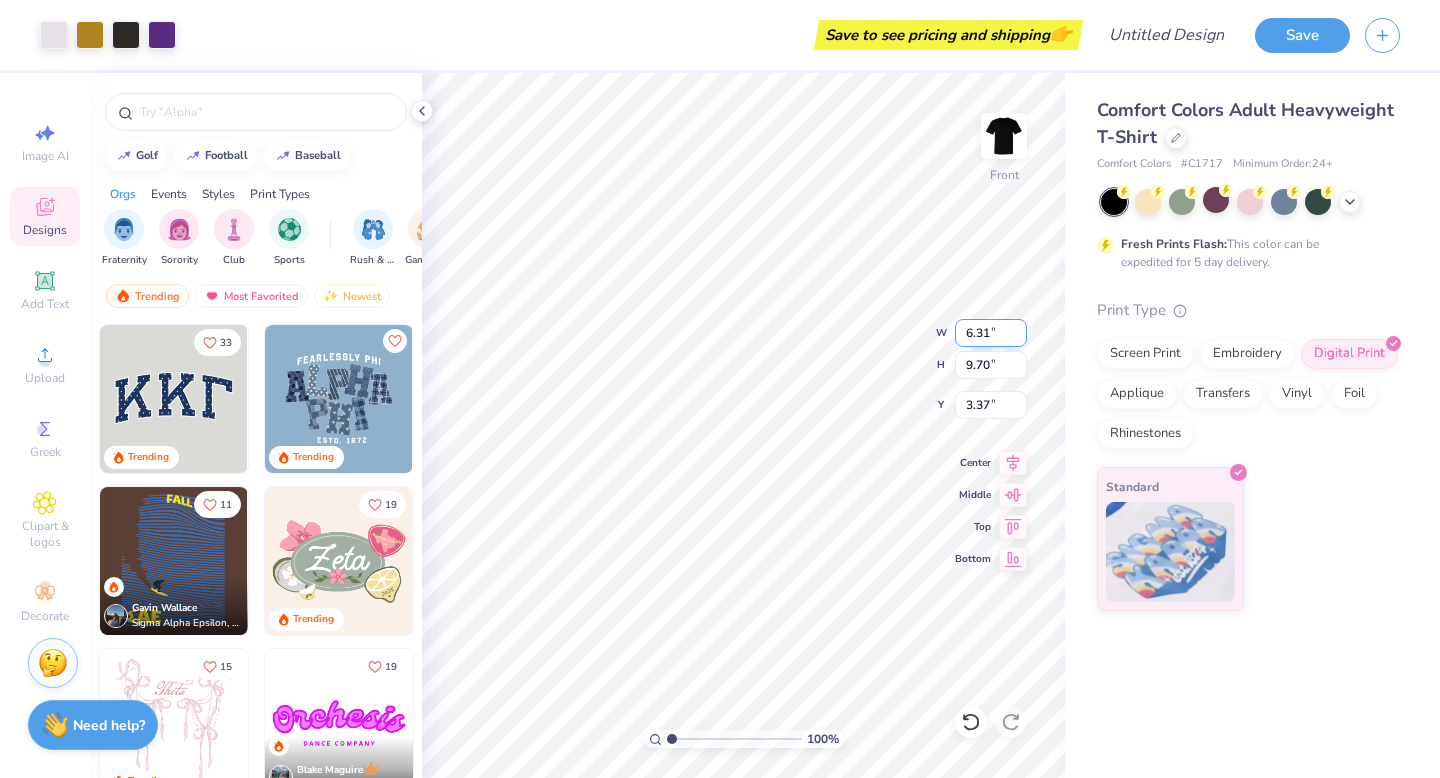 type on "4.69" 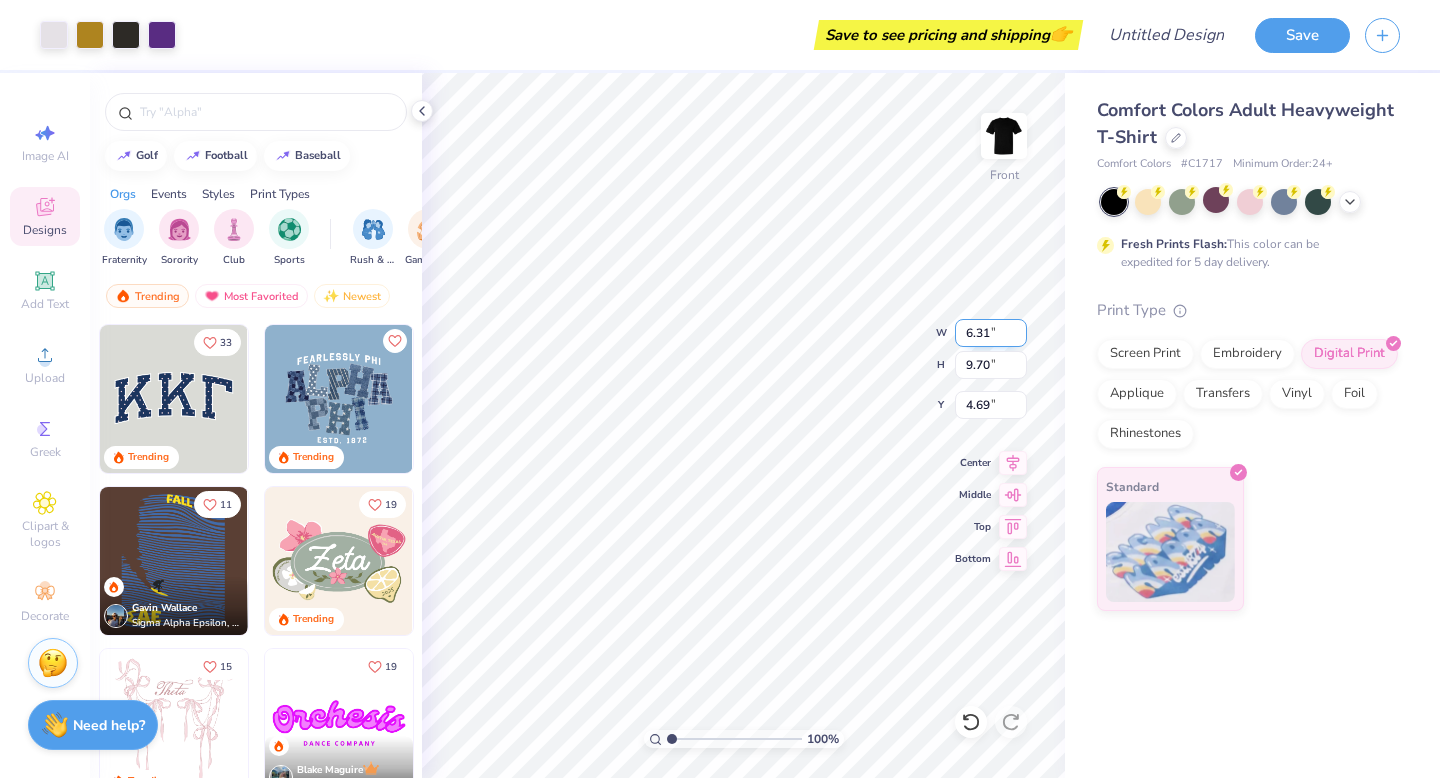 type on "6.67" 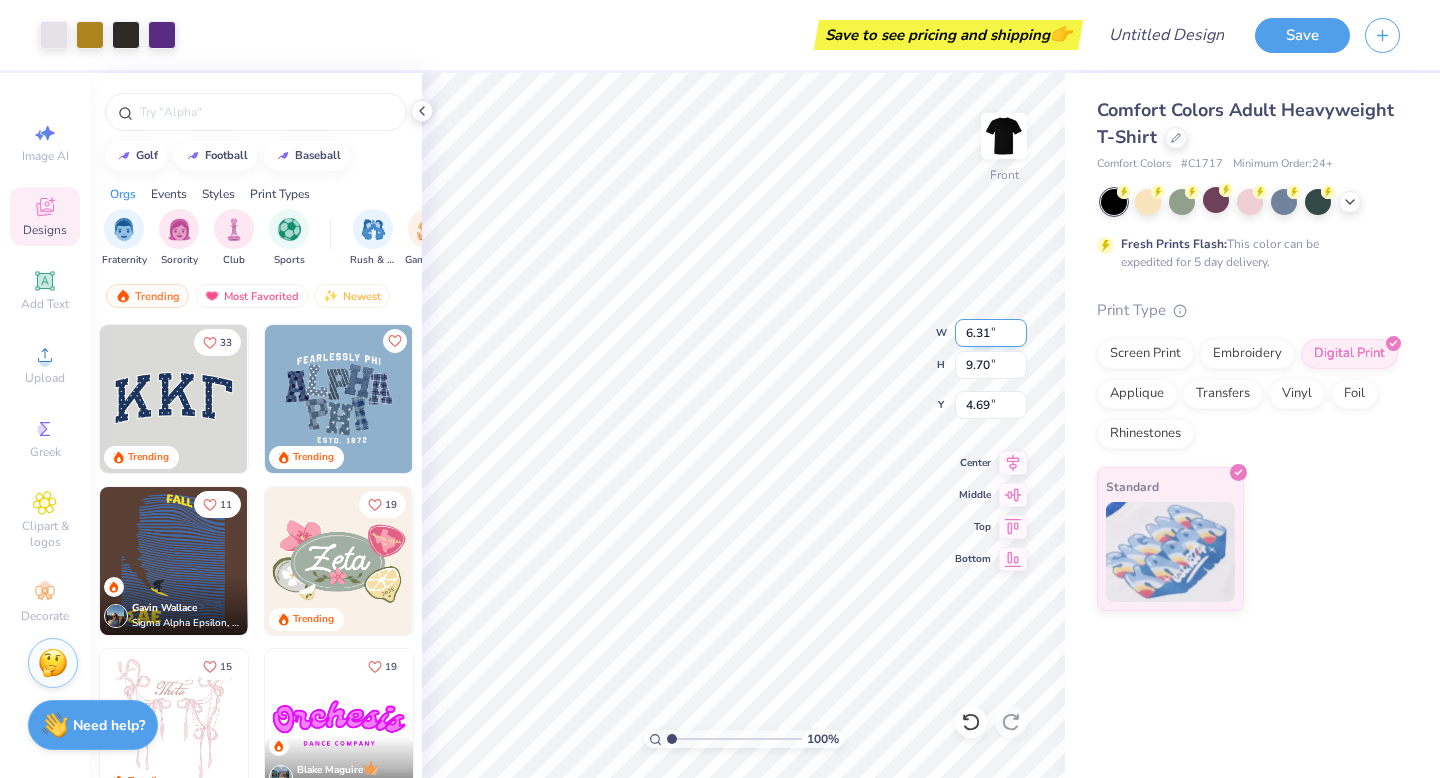 type on "10.44" 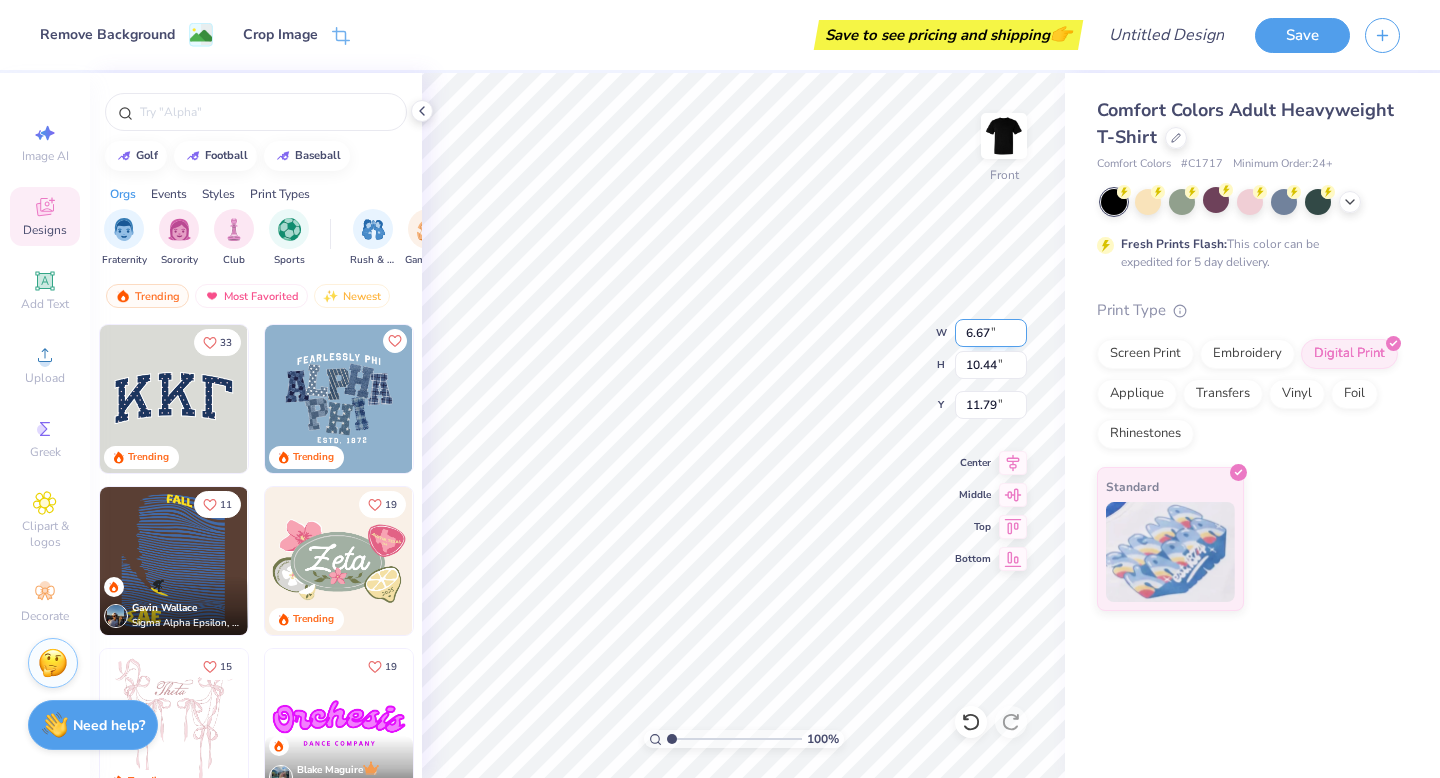 type on "11.45" 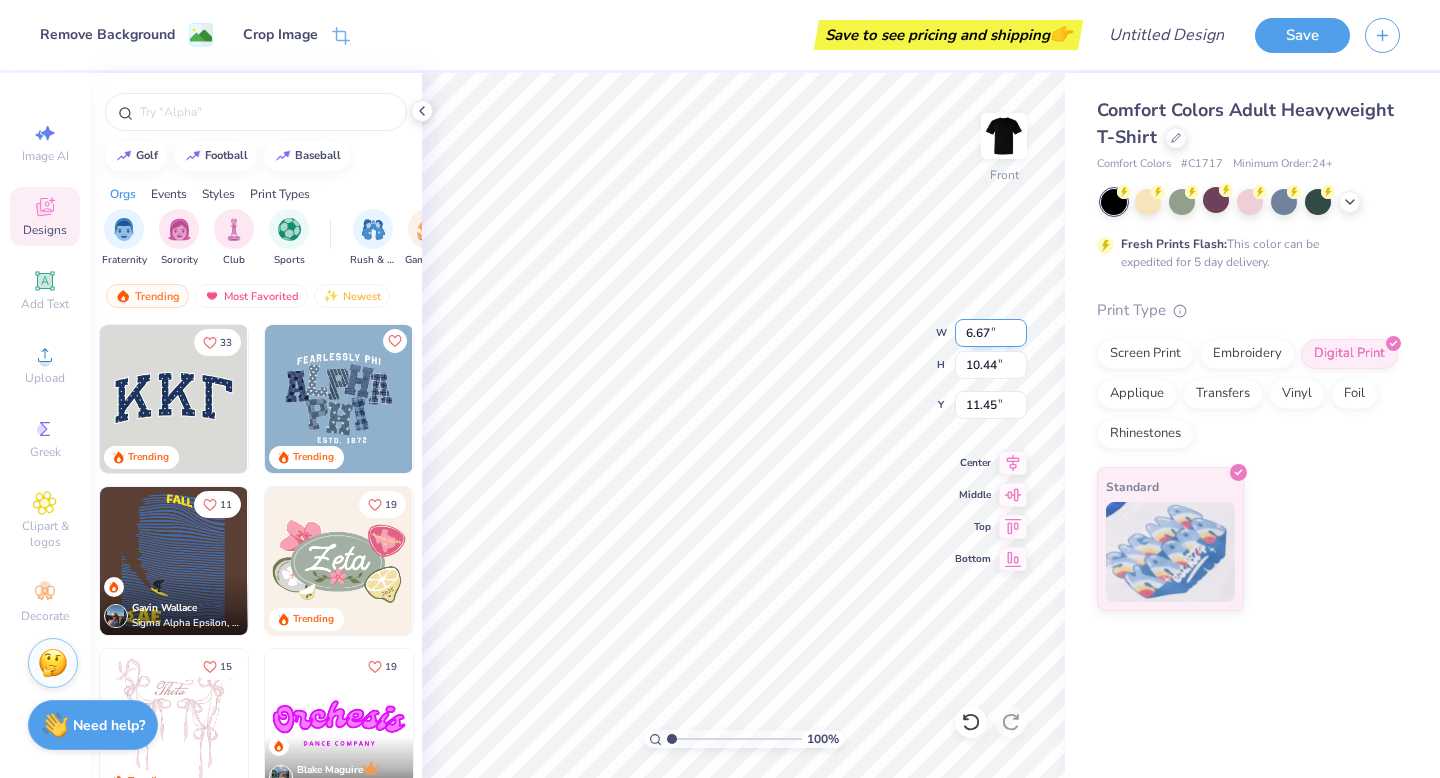 type on "5.85" 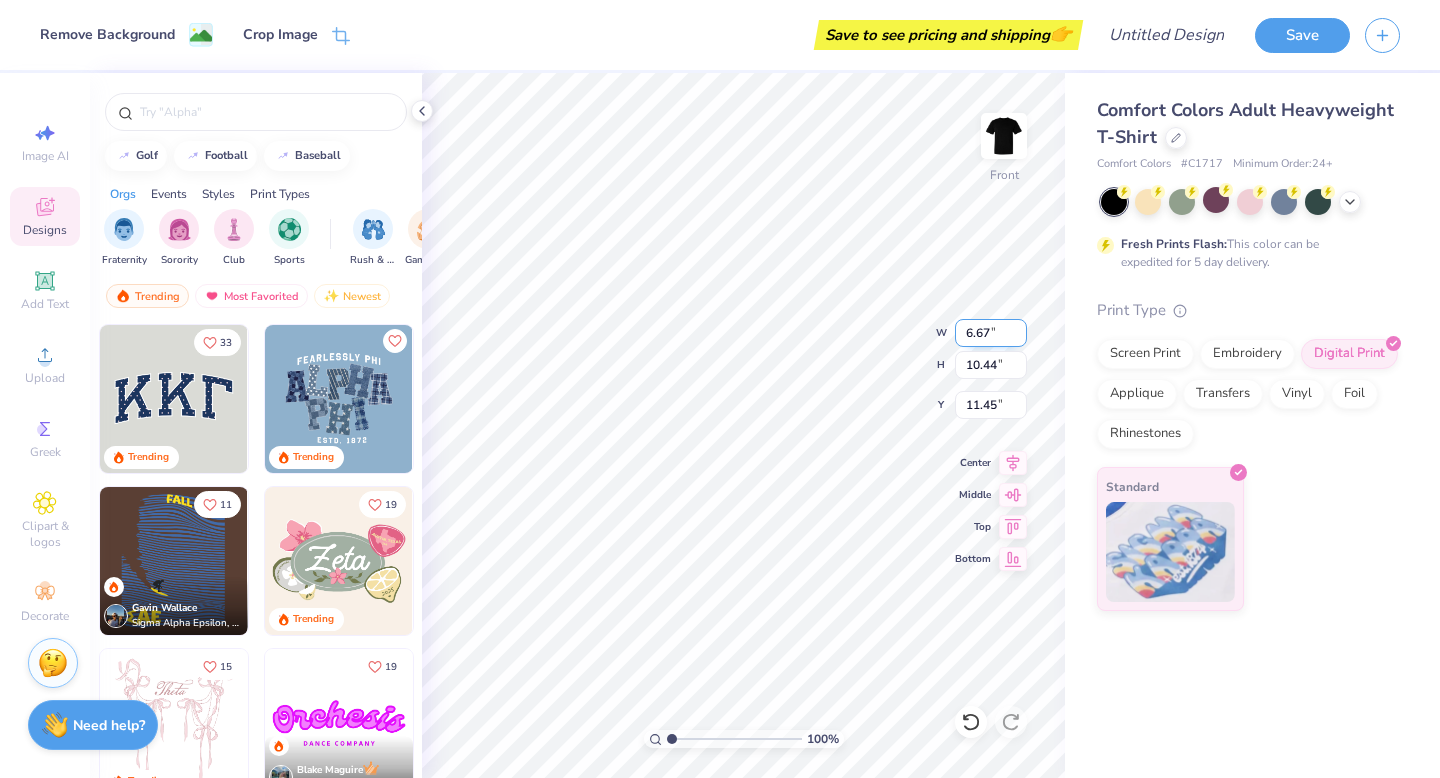 type on "5.94" 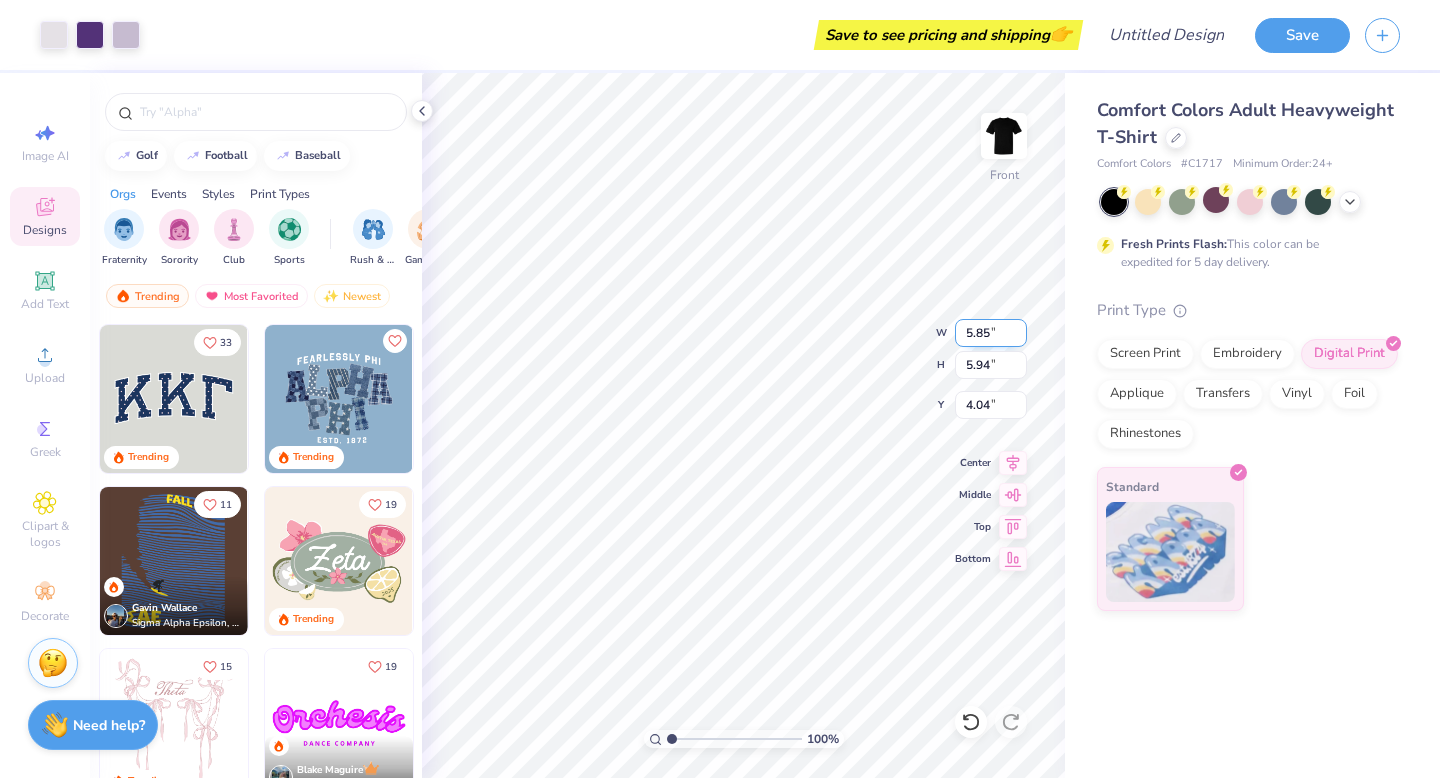 type on "6.21" 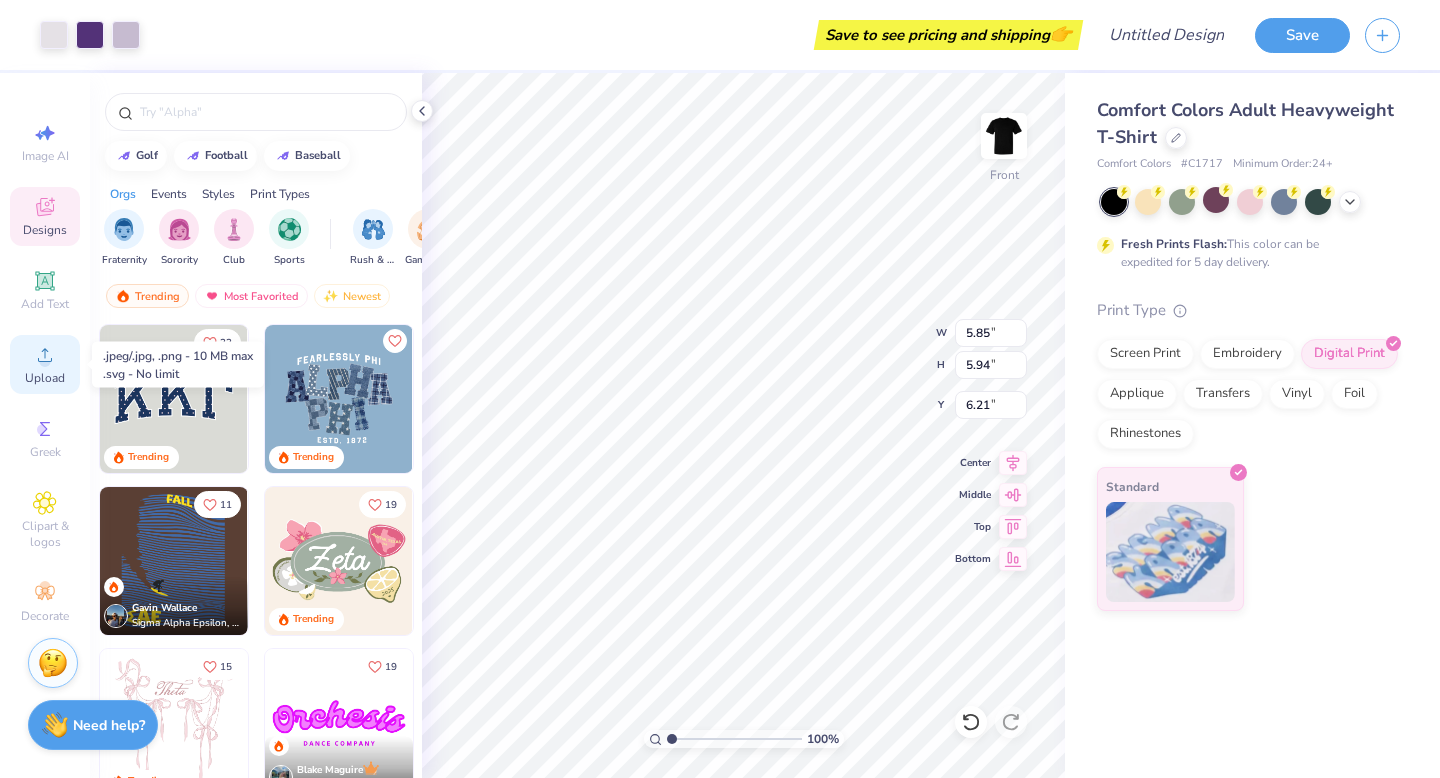 click 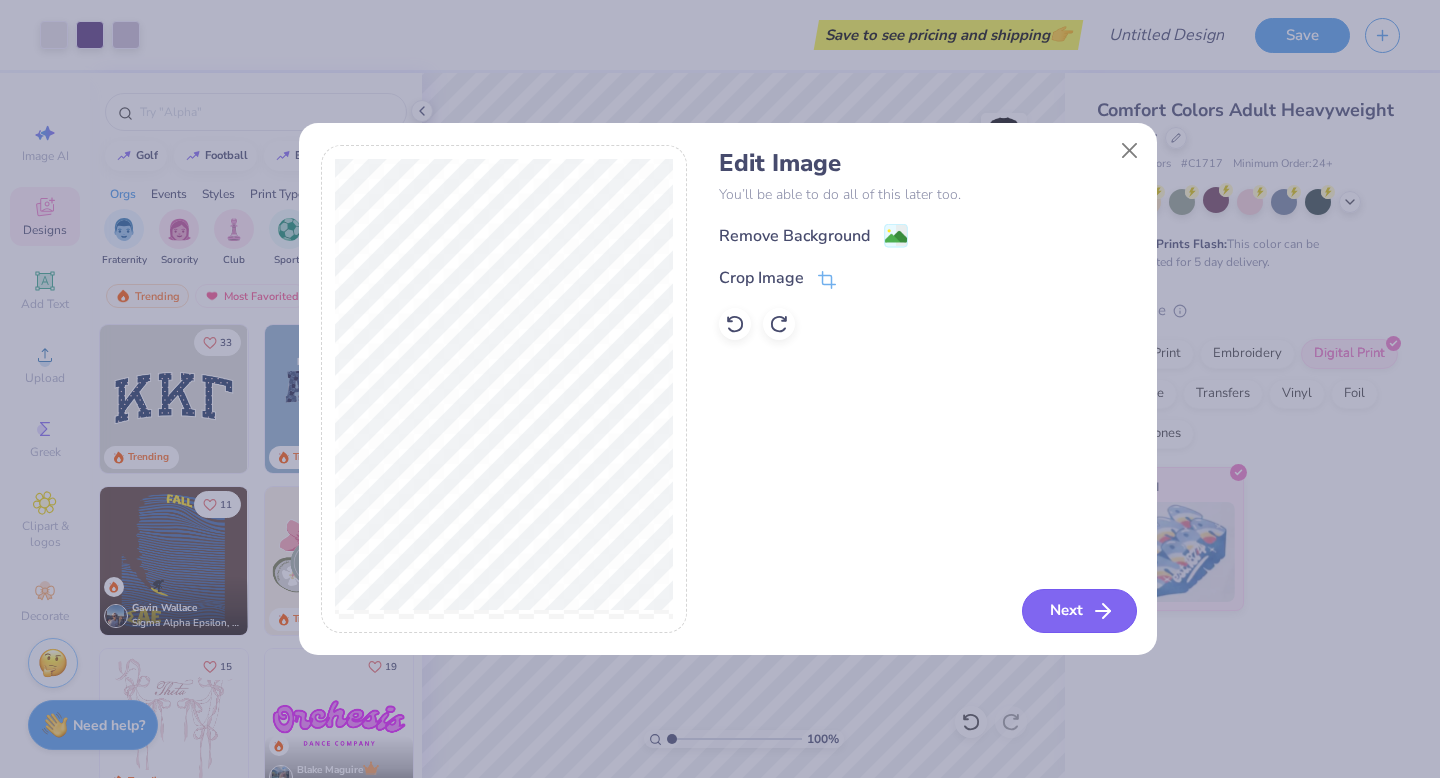 click 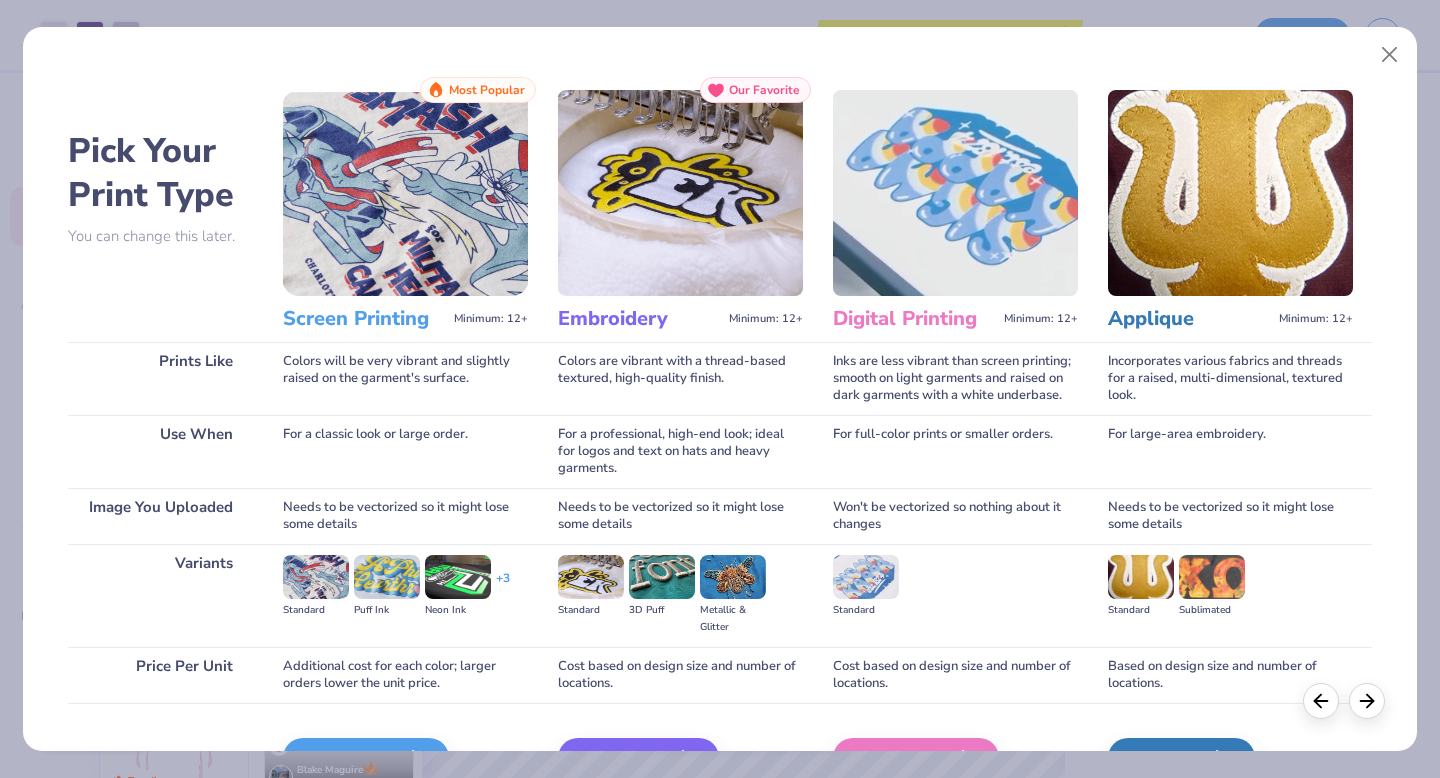 scroll, scrollTop: 119, scrollLeft: 0, axis: vertical 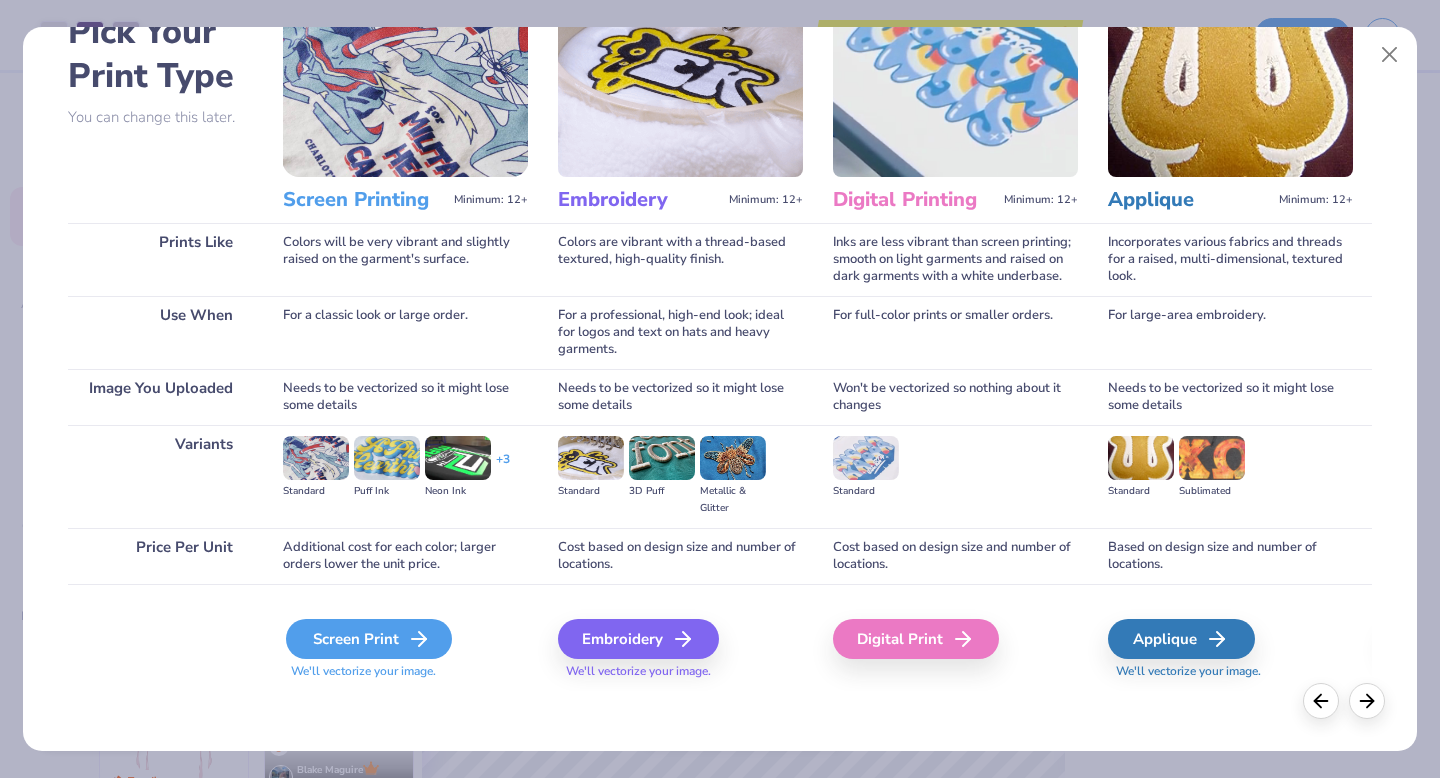 click on "Screen Print" at bounding box center (369, 639) 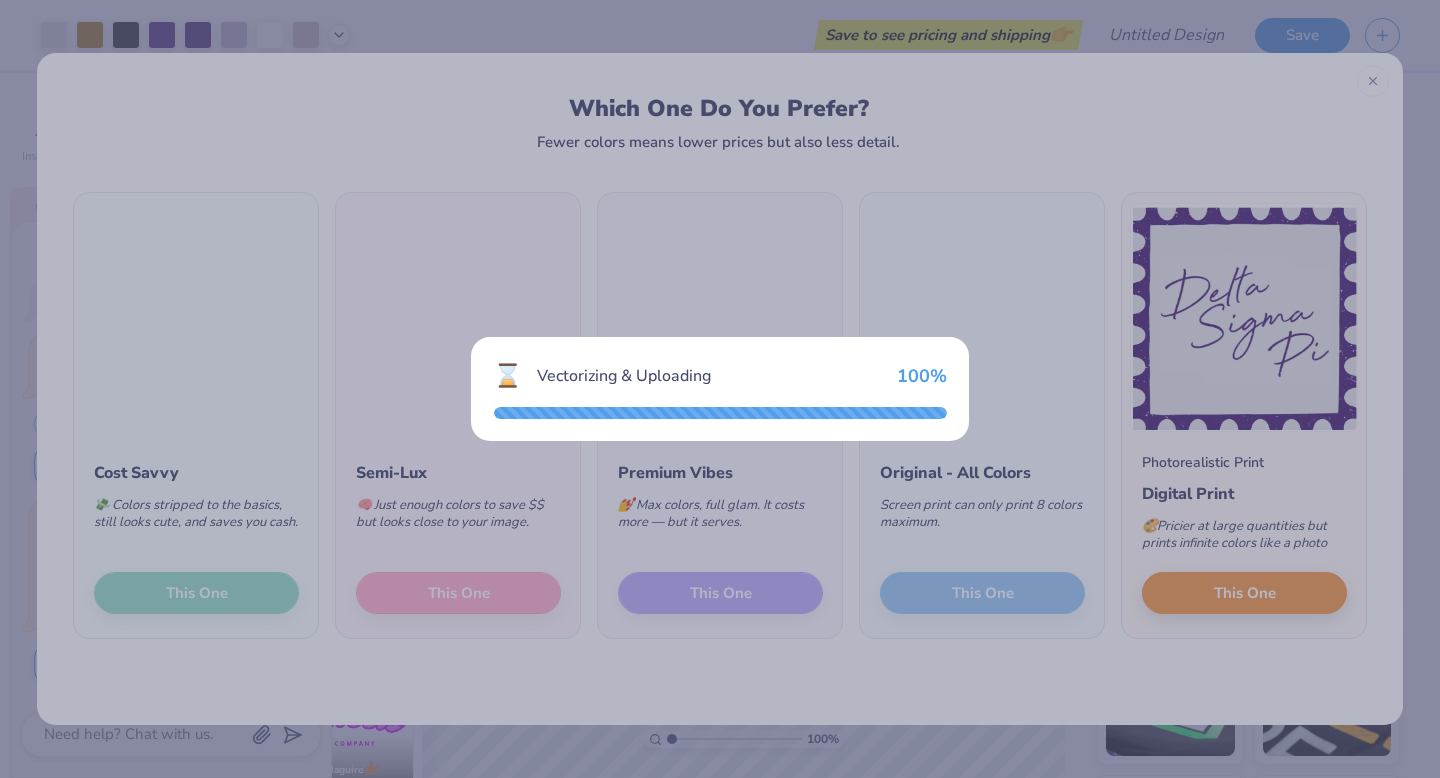 type on "x" 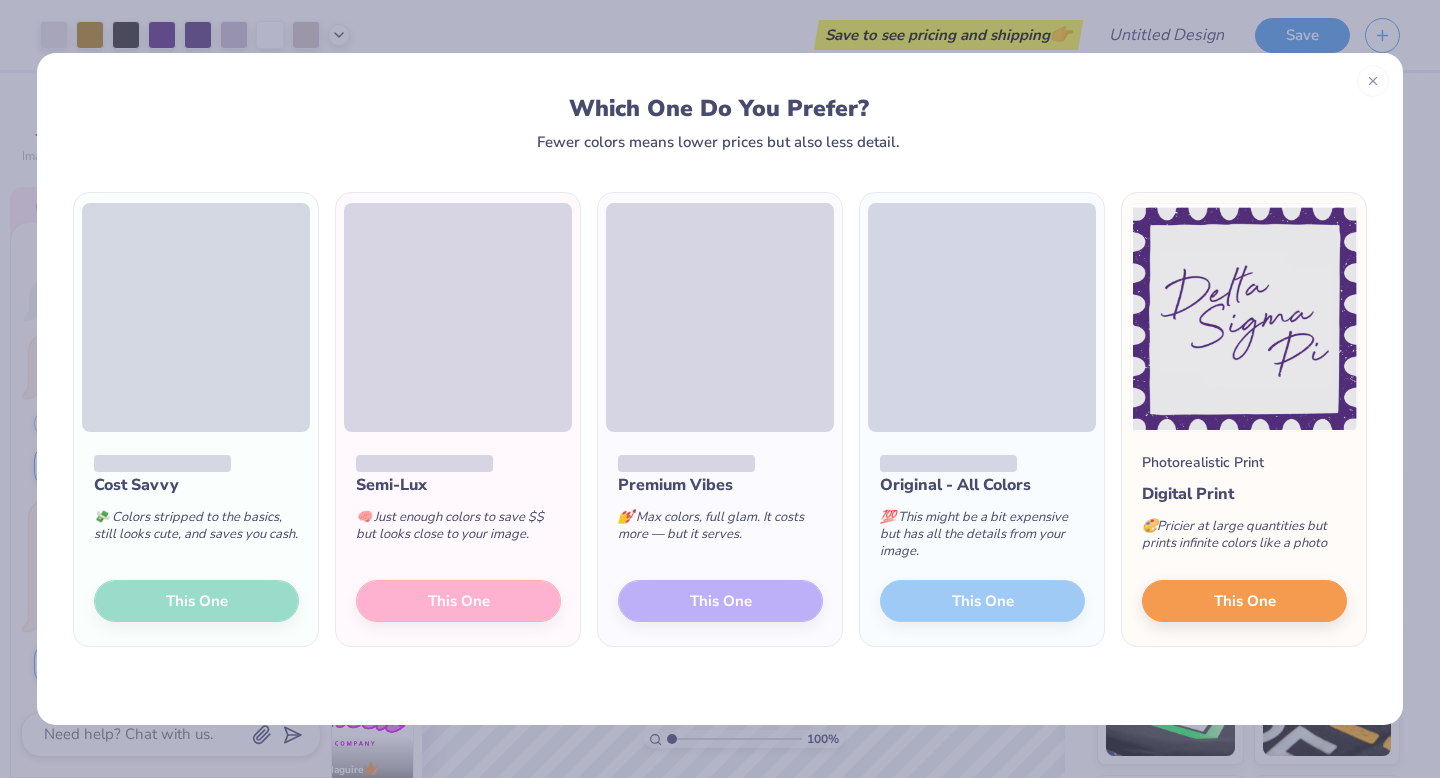 scroll, scrollTop: 0, scrollLeft: 0, axis: both 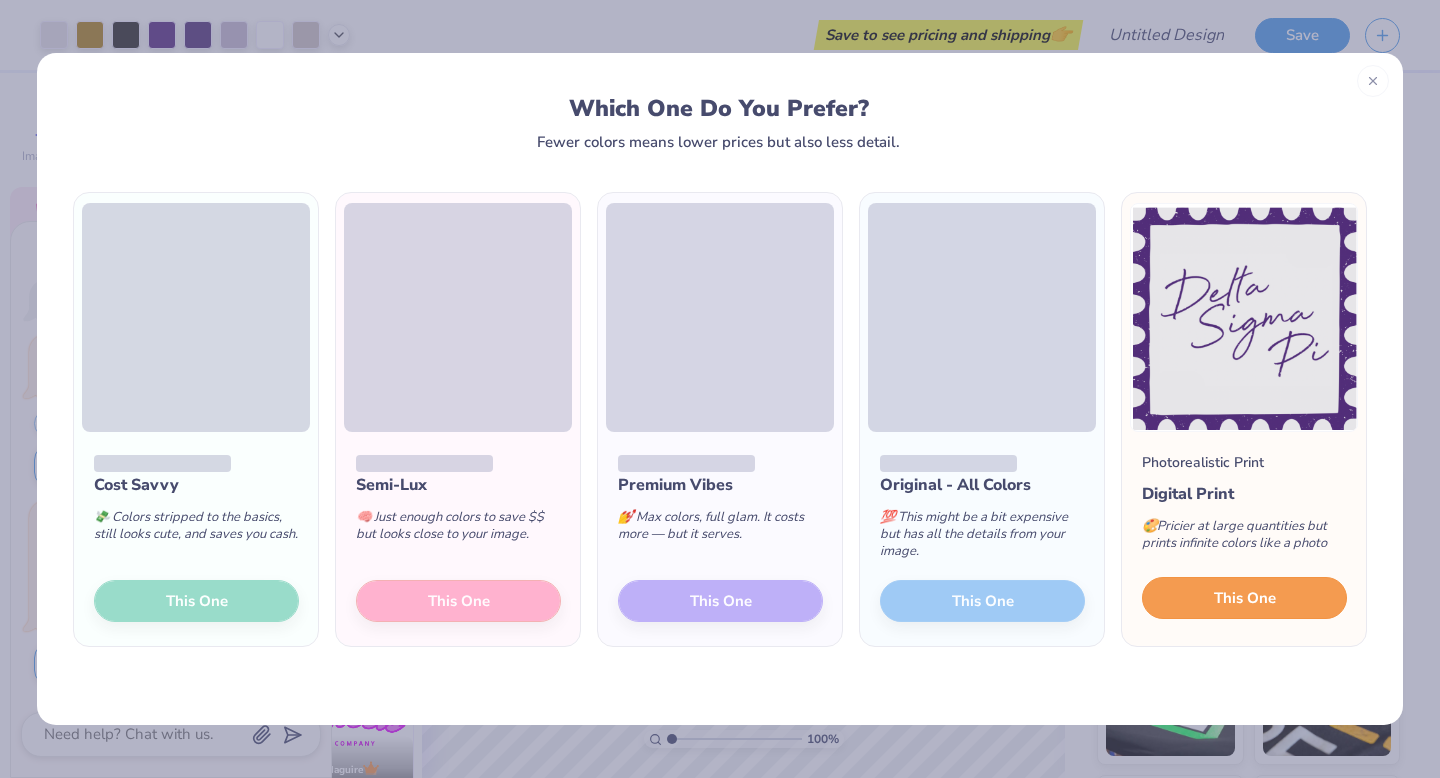 click on "This One" at bounding box center [1244, 598] 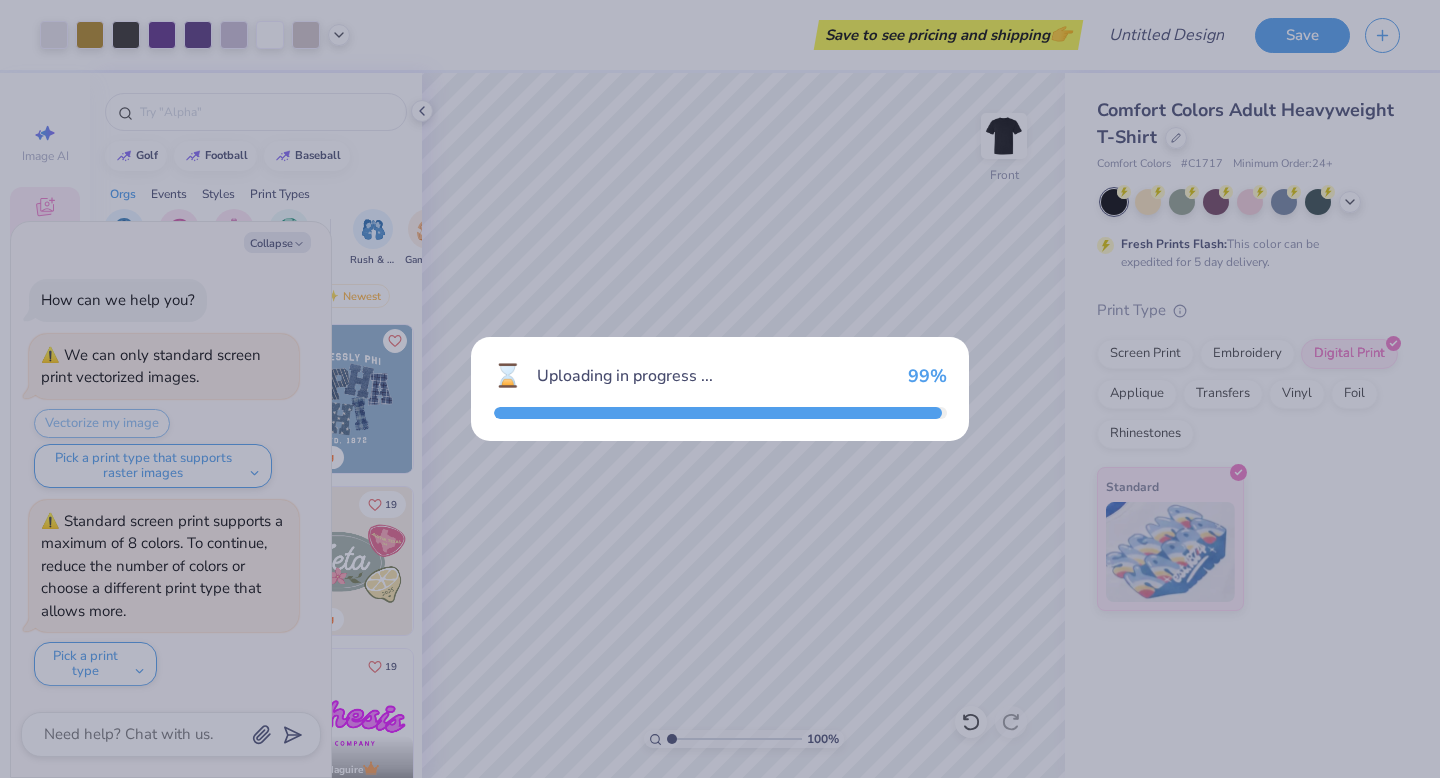 type on "x" 